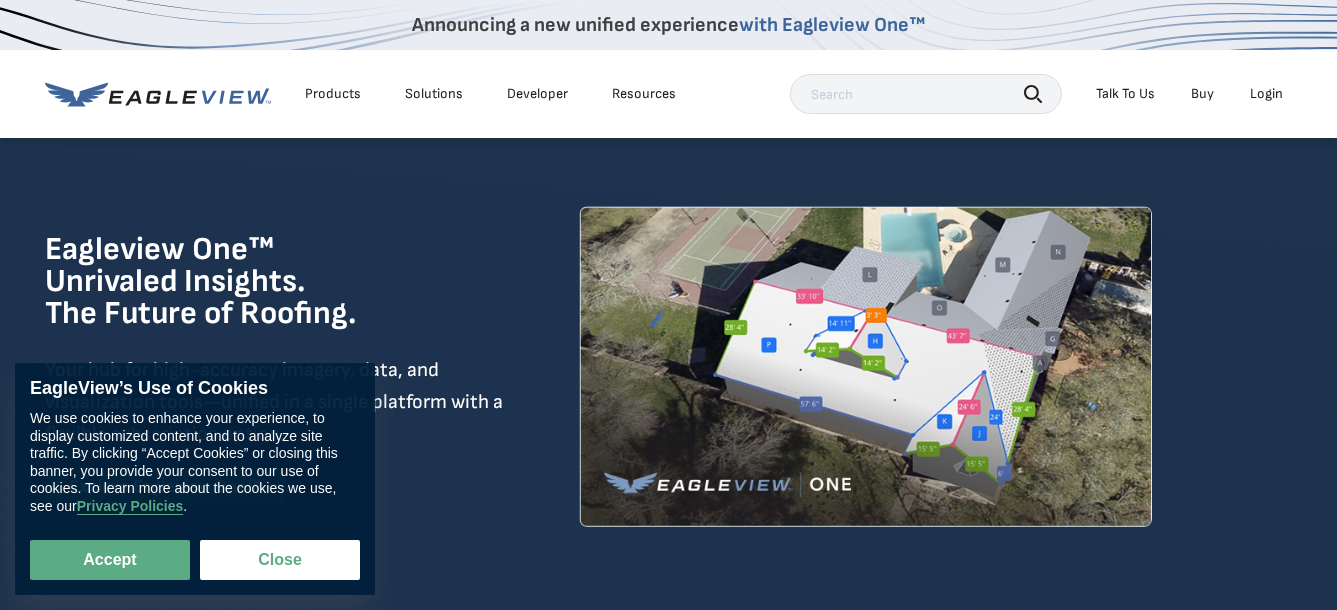 scroll, scrollTop: 300, scrollLeft: 0, axis: vertical 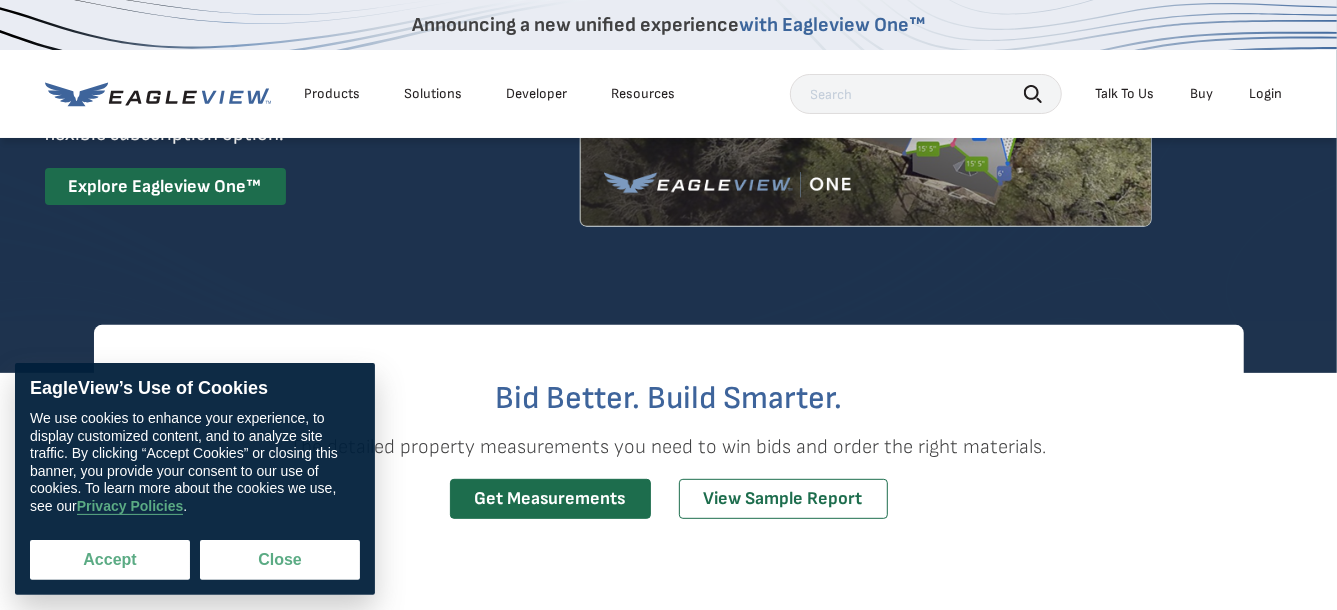 click on "Accept" at bounding box center (110, 560) 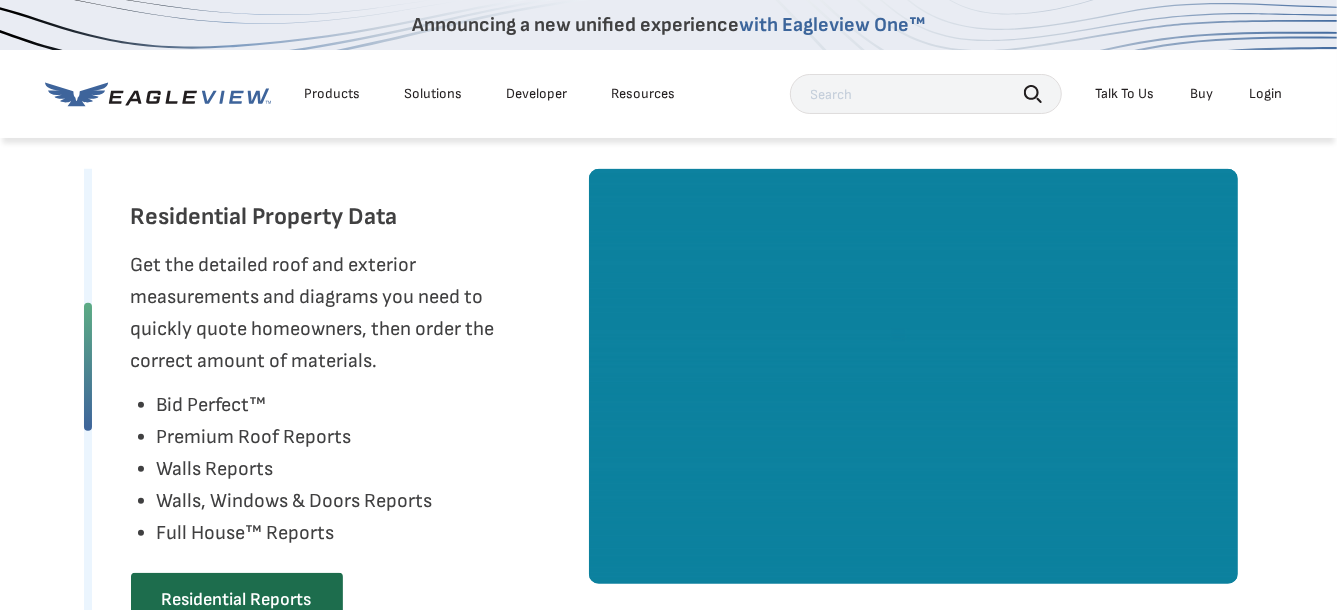 scroll, scrollTop: 1100, scrollLeft: 0, axis: vertical 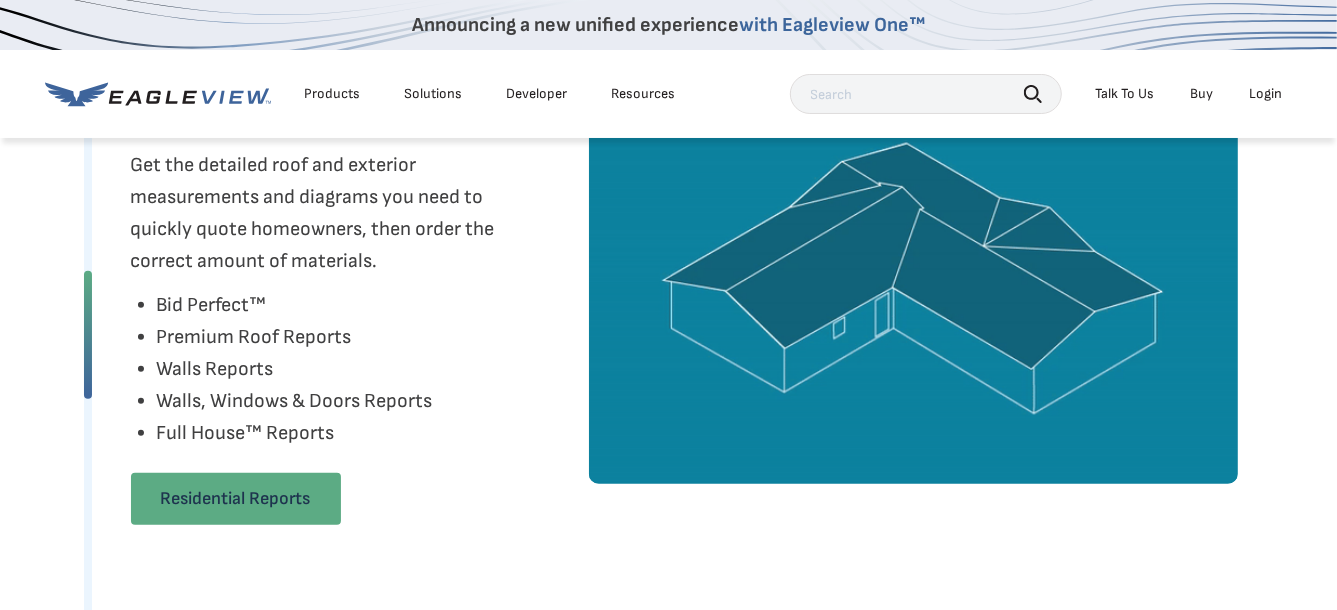 click on "Residential Reports" at bounding box center [236, 499] 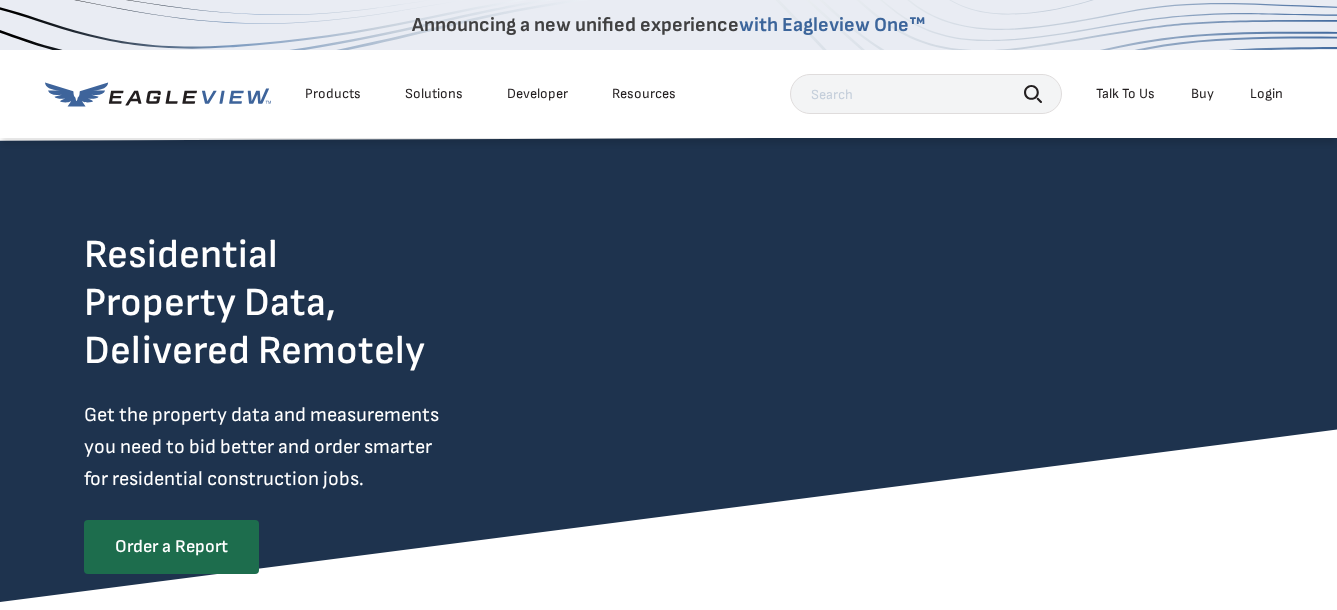 scroll, scrollTop: 31, scrollLeft: 0, axis: vertical 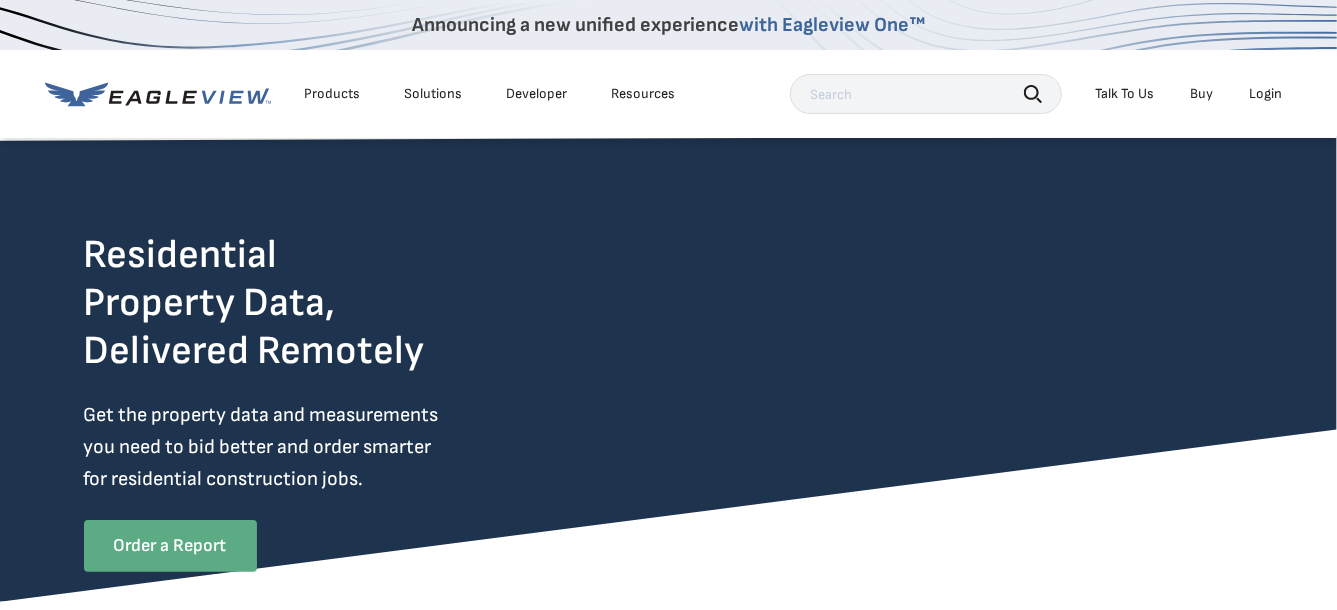 click on "Order a Report" at bounding box center (170, 546) 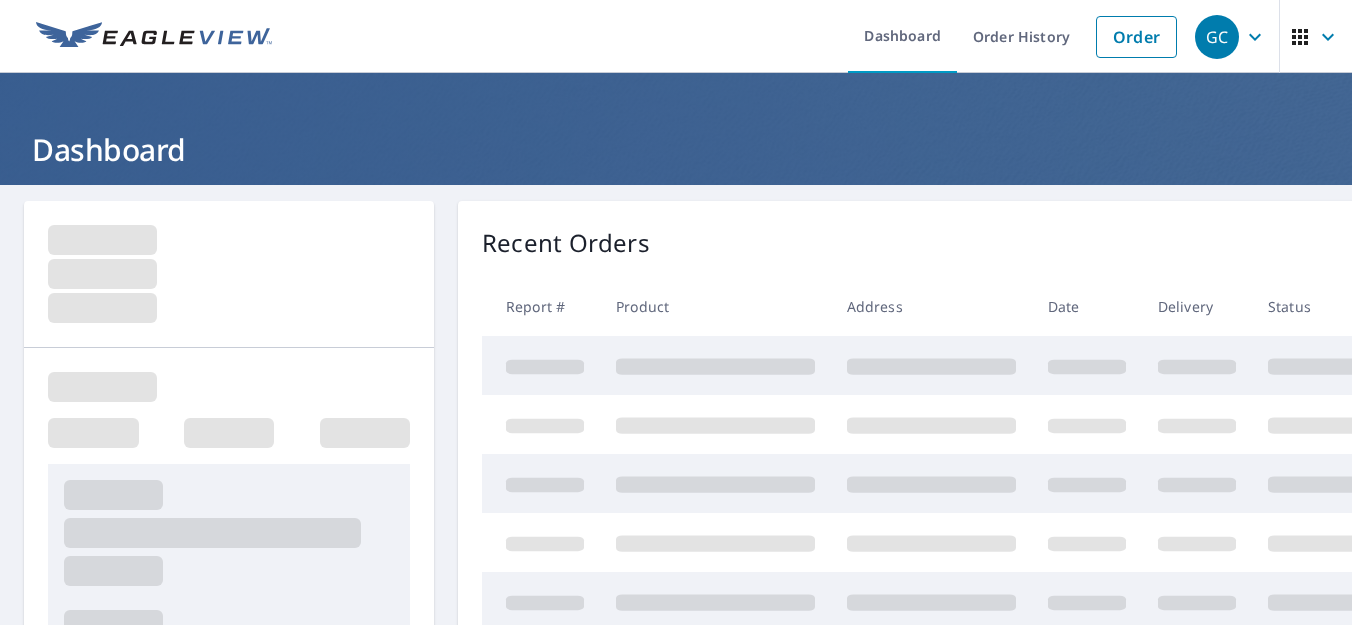 scroll, scrollTop: 0, scrollLeft: 0, axis: both 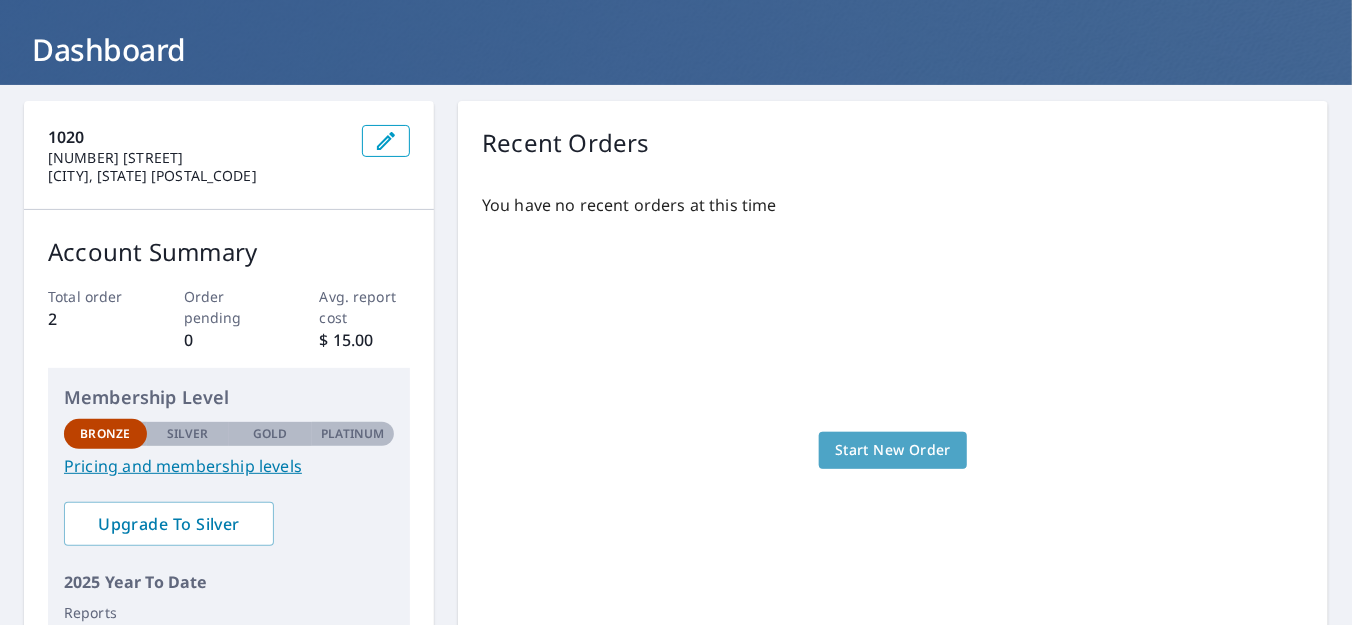 click on "Start New Order" at bounding box center [893, 450] 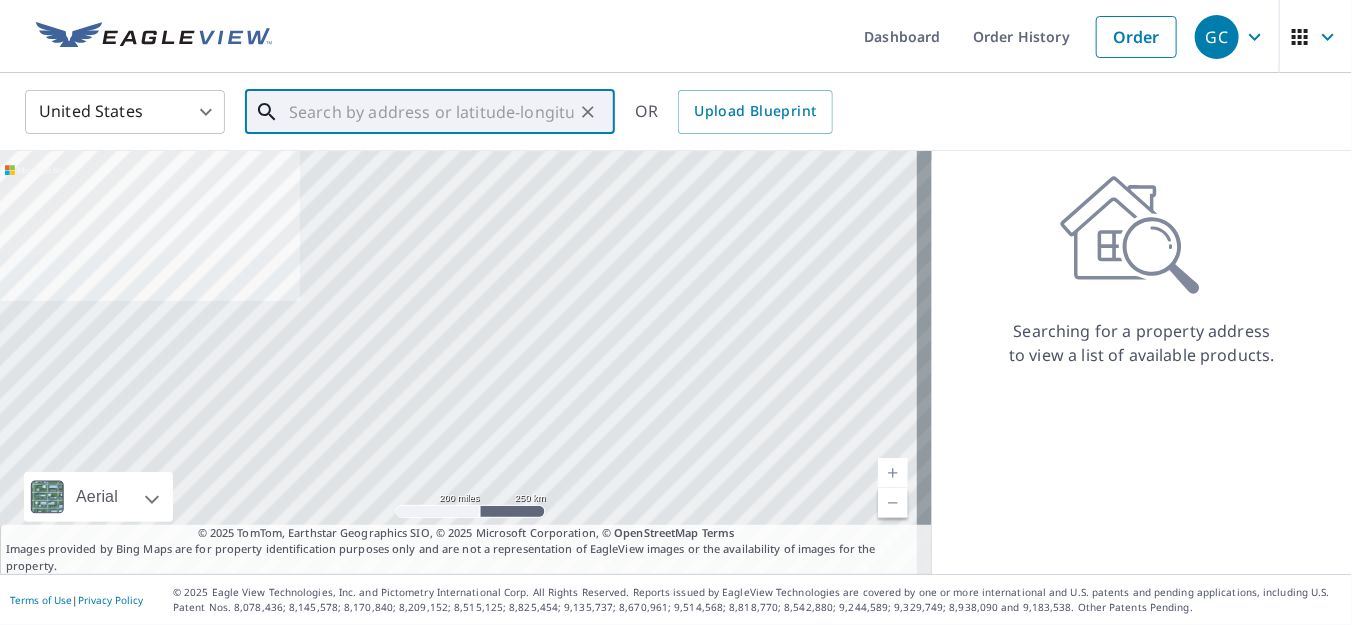 click at bounding box center (431, 112) 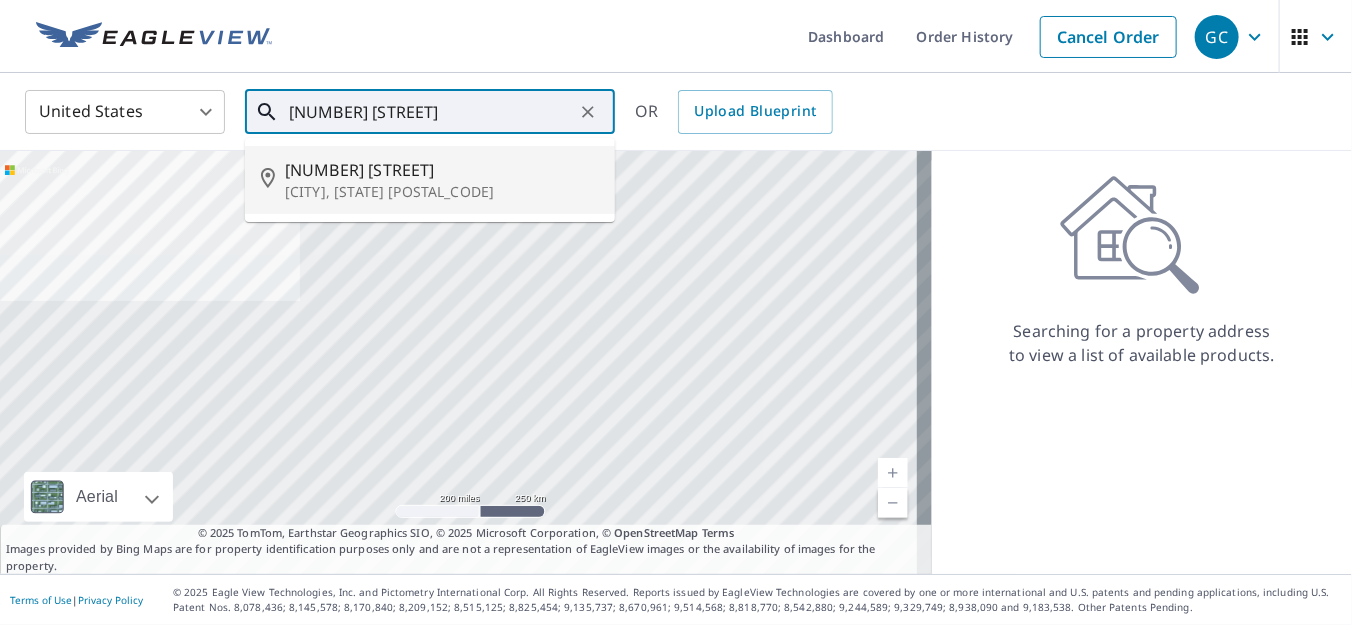 click on "[CITY], [STATE] [POSTAL_CODE]" at bounding box center [442, 192] 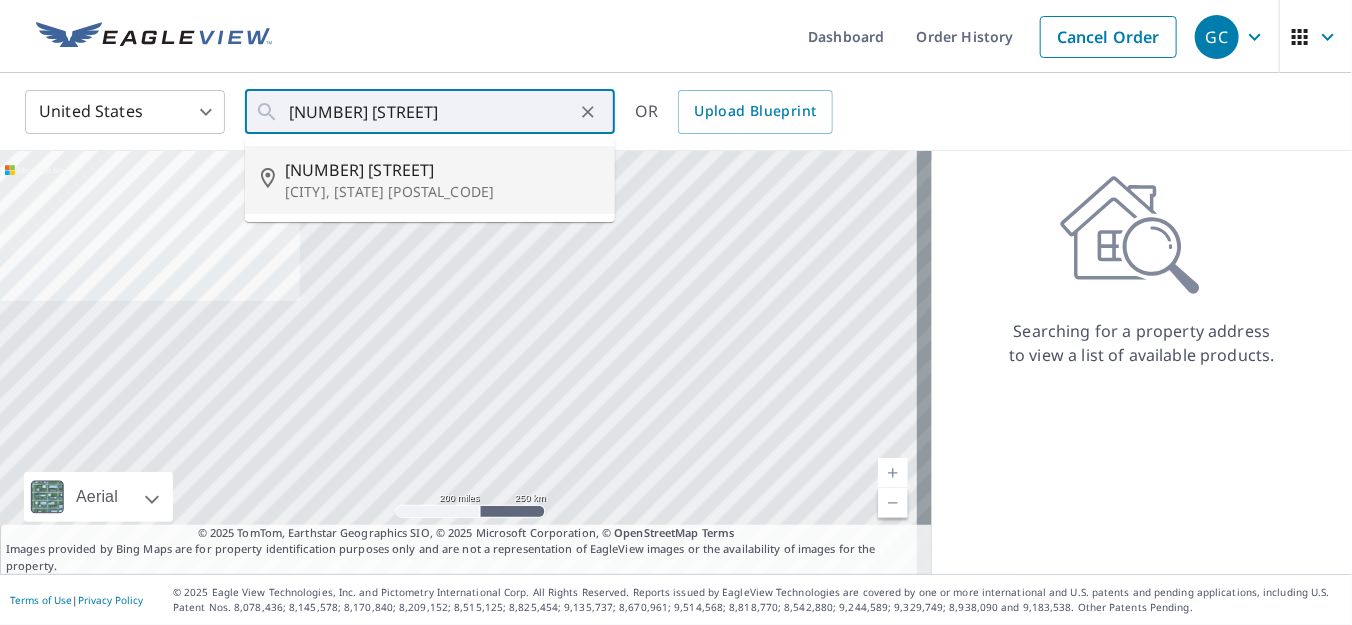 type on "[NUMBER] [STREET] [CITY], [STATE] [POSTAL_CODE]" 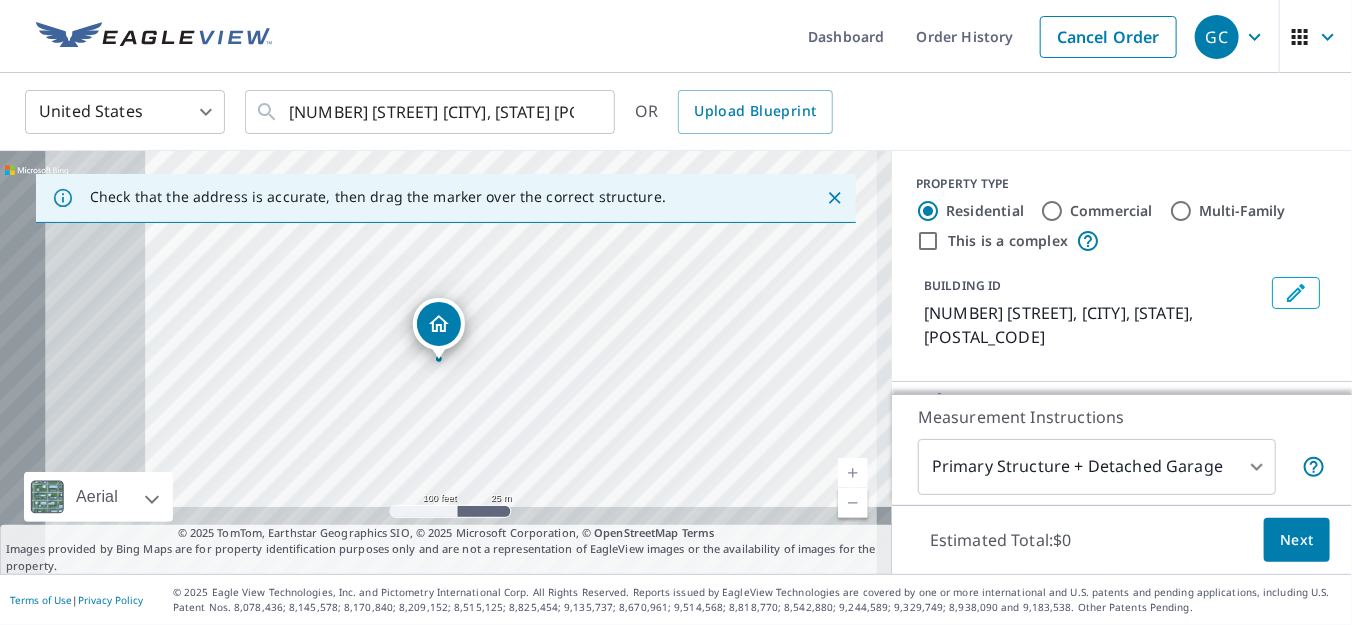 click 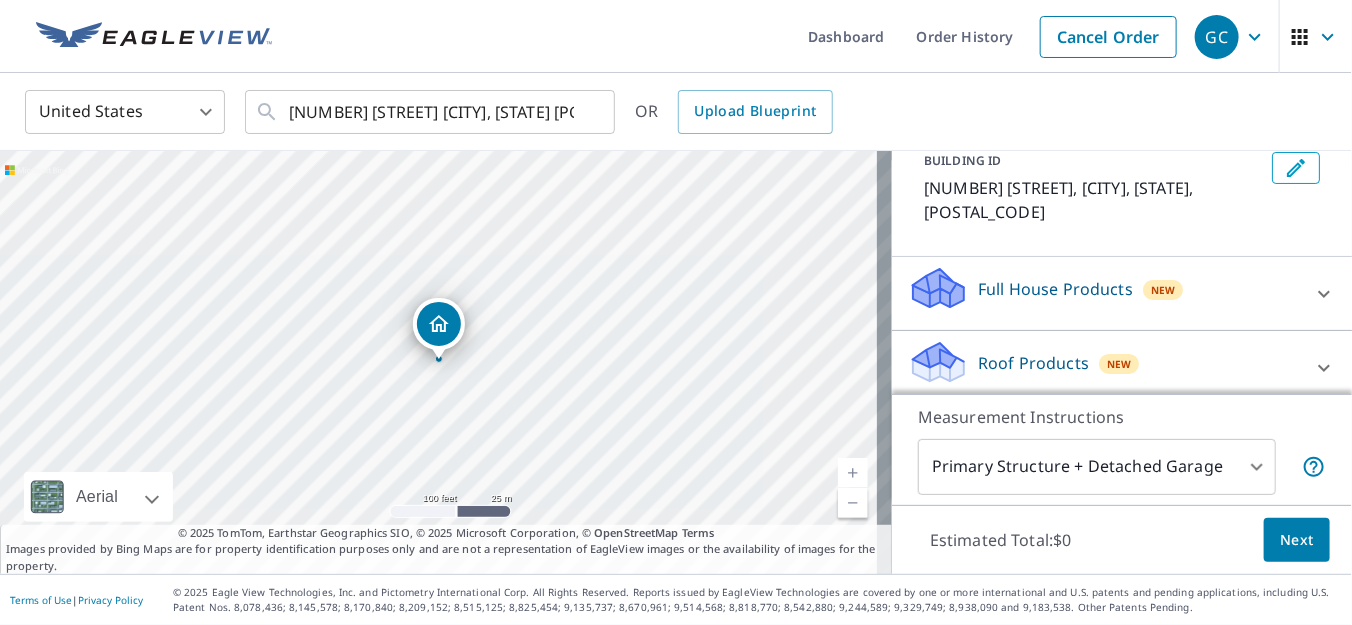 scroll, scrollTop: 200, scrollLeft: 0, axis: vertical 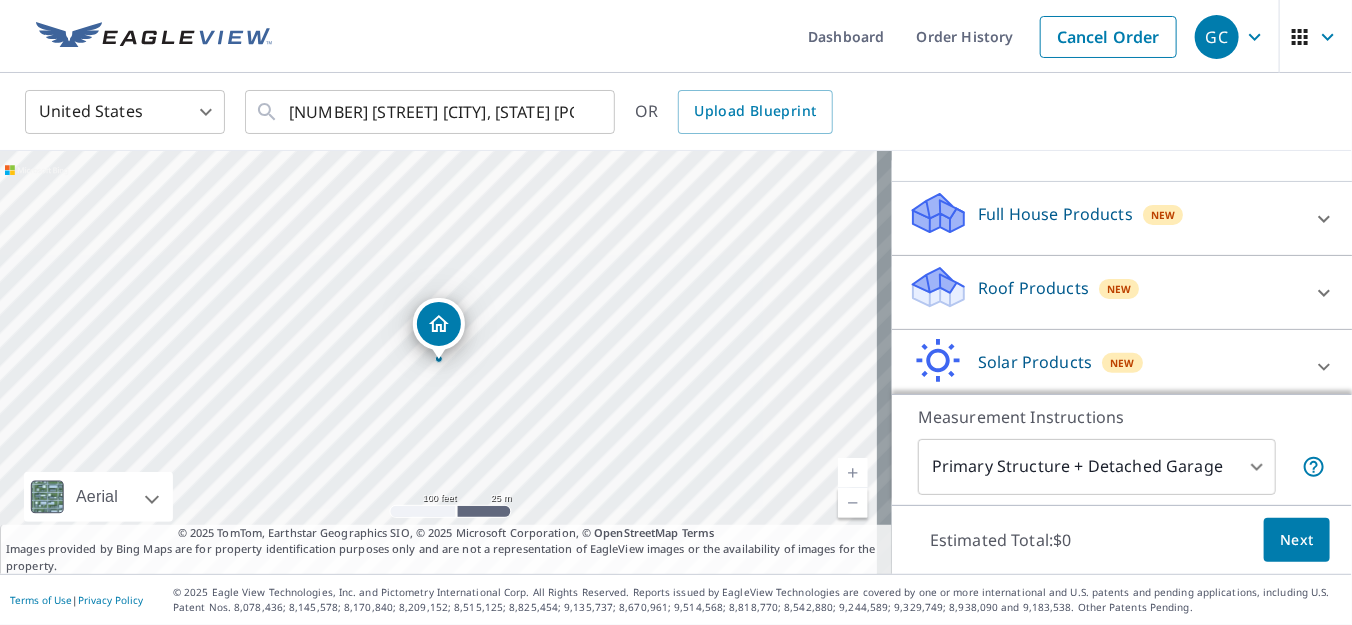 click on "Roof Products New" at bounding box center (1104, 292) 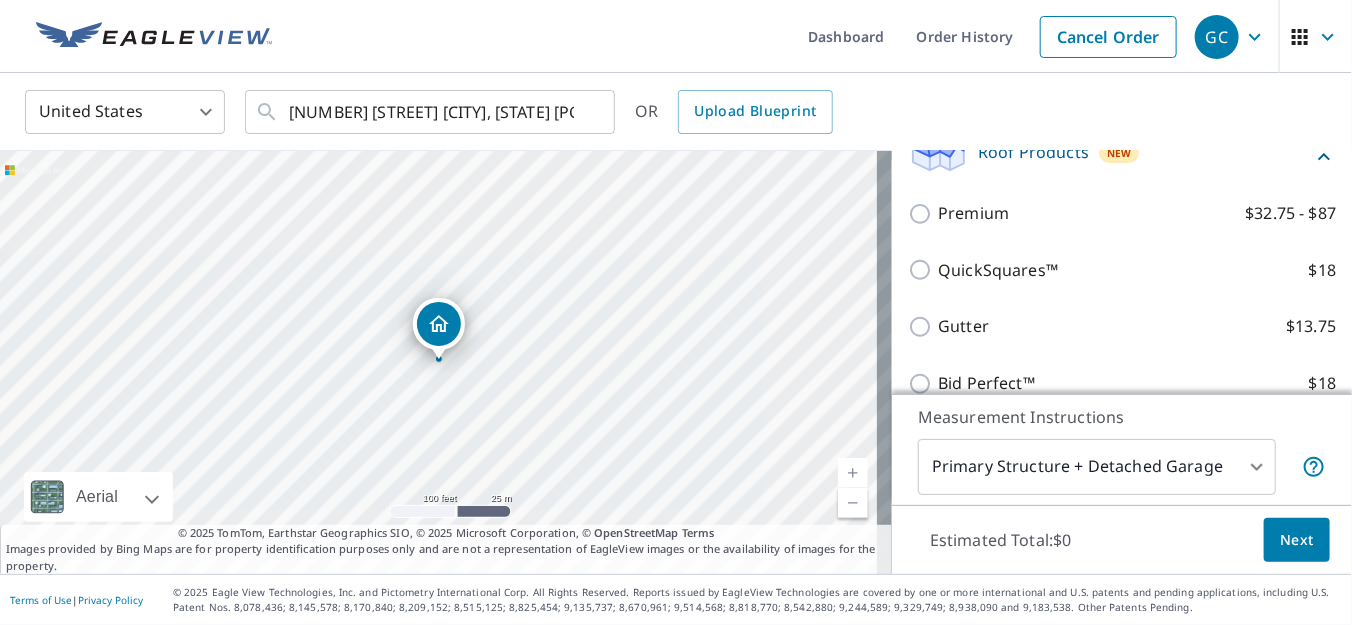 scroll, scrollTop: 400, scrollLeft: 0, axis: vertical 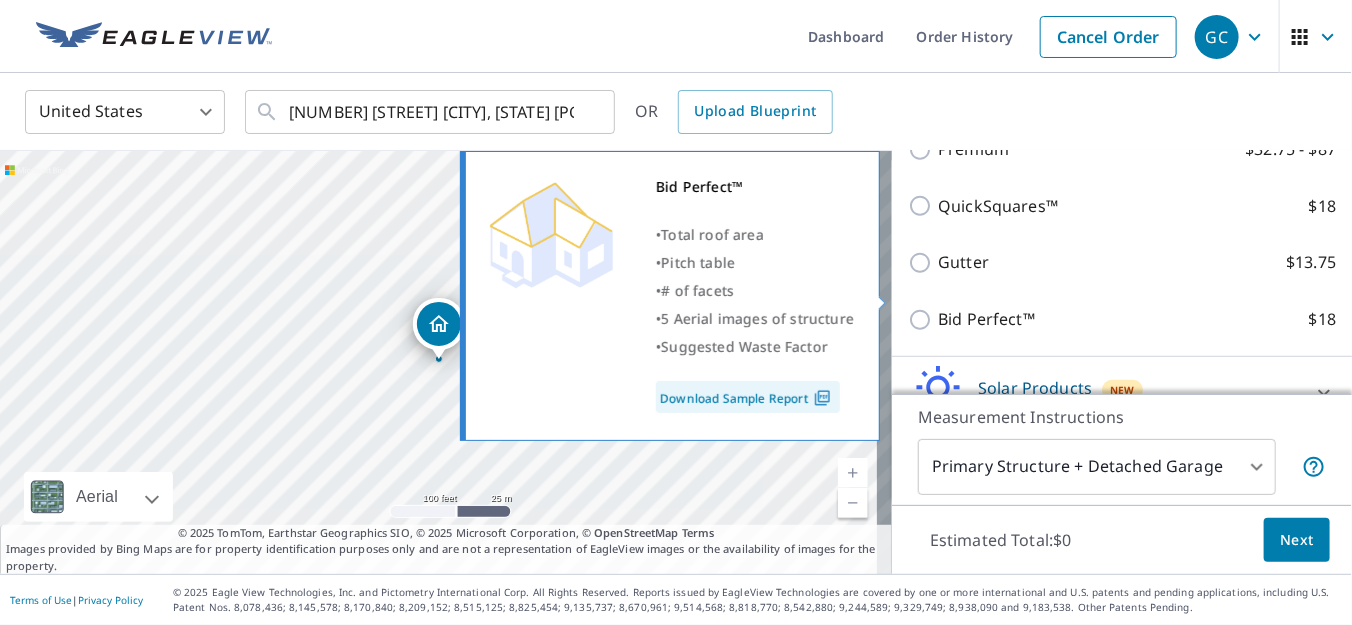 click on "Download Sample Report" at bounding box center (748, 397) 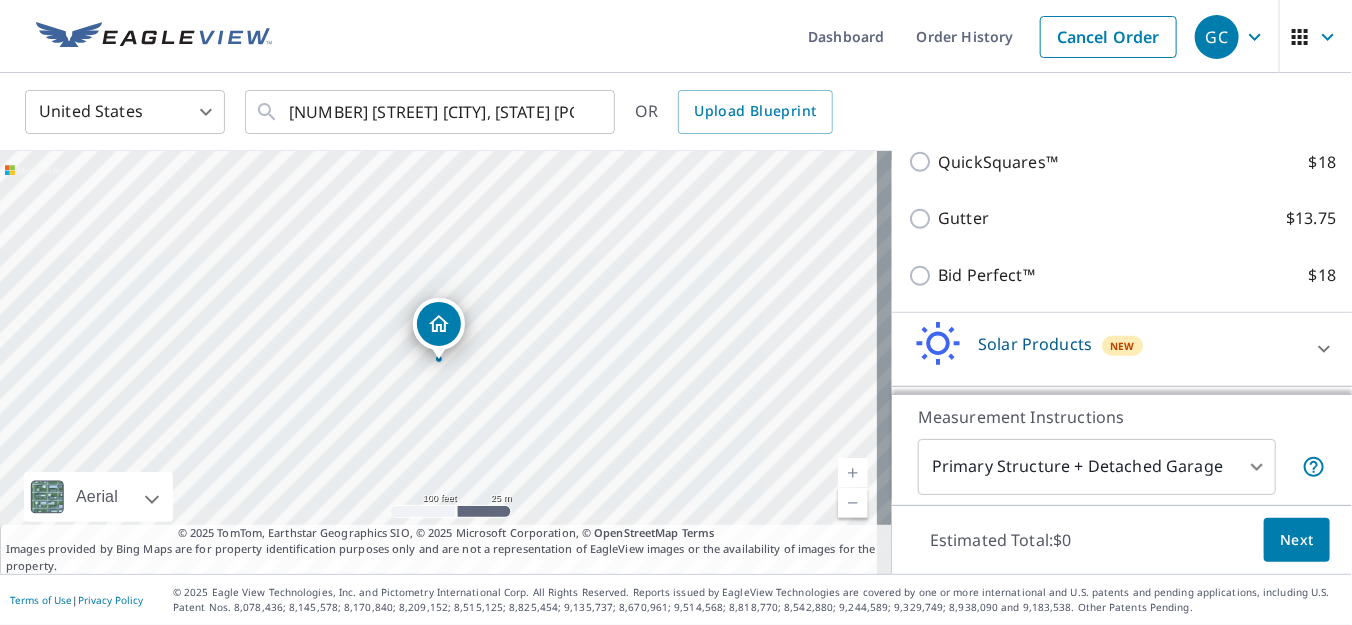 scroll, scrollTop: 384, scrollLeft: 0, axis: vertical 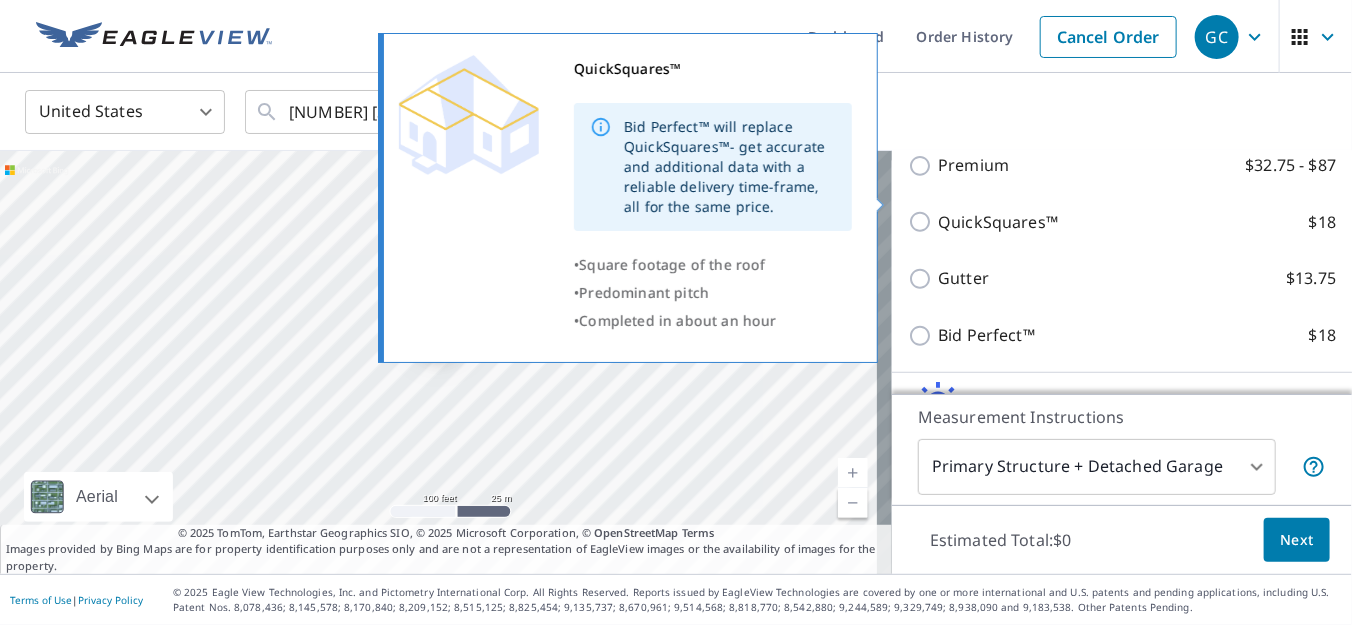 click on "QuickSquares™ $18" at bounding box center [923, 222] 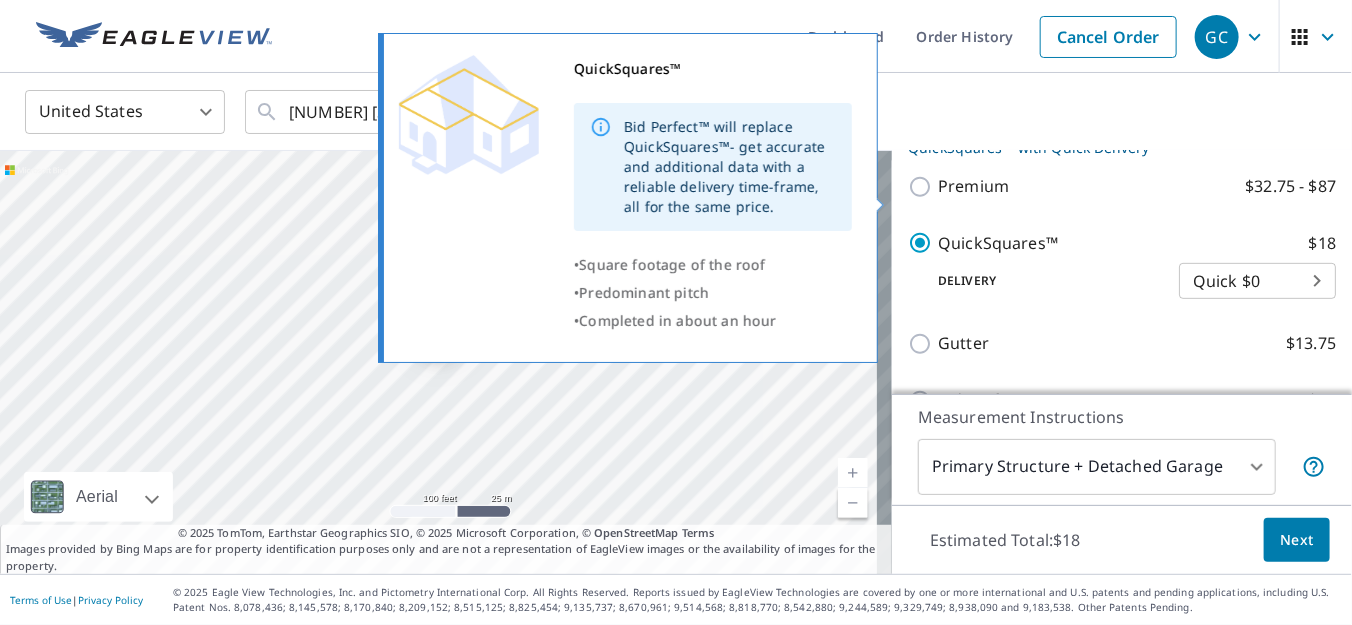 scroll, scrollTop: 405, scrollLeft: 0, axis: vertical 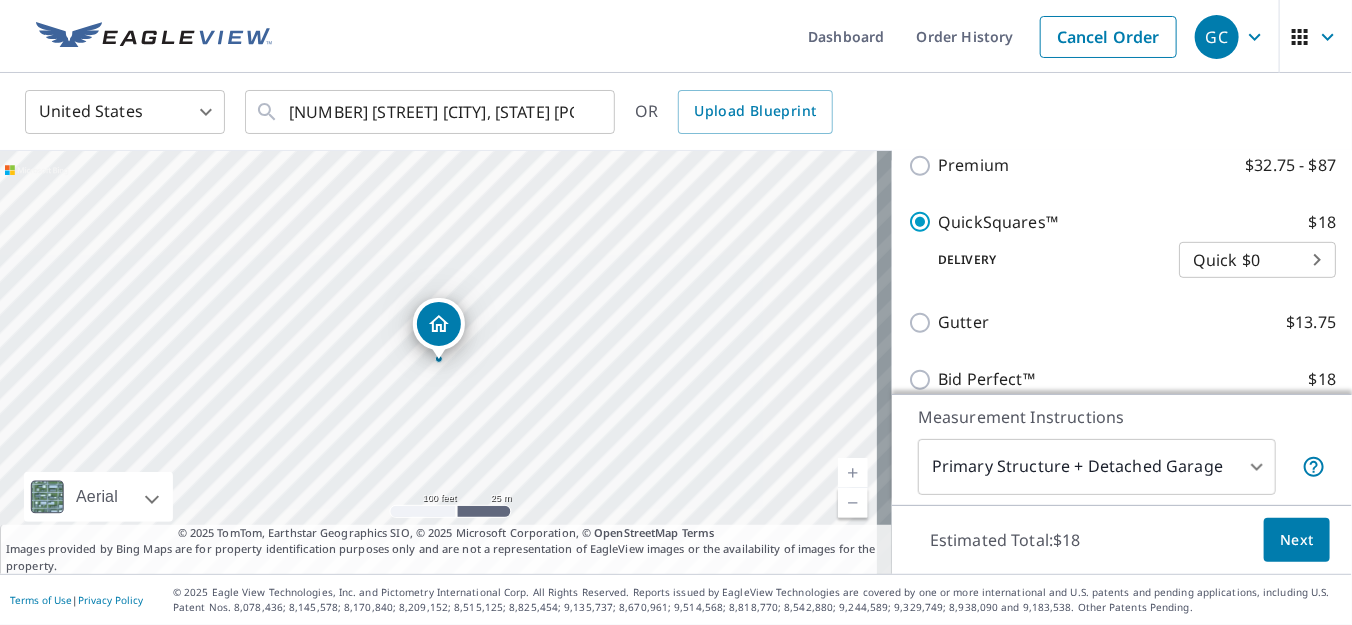 click on "GC GC
Dashboard Order History Cancel Order GC Dashboard / Finalize Order Finalize Order [NUMBER] [STREET] [CITY], [STATE] [POSTAL_CODE] Aerial Road A standard road map Aerial A detailed look from above Labels Labels 250 feet 50 m © 2025 TomTom, © Vexcel Imaging, © 2025 Microsoft Corporation,  © OpenStreetMap Terms PROPERTY TYPE Residential BUILDING ID [NUMBER] [STREET], [CITY], [STATE], [POSTAL_CODE] Changes to structures in last 4 years ( renovations, additions, etc. ) Claim Information Claim number ​ Claim information ​ PO number ​ Date of loss ​ Cat ID ​ Email Recipients Your reports will be sent to  [EMAIL].  Edit Contact Information. Send a copy of the report to: ​ Substitutions and Customization Additional Report Formats (Not available for all reports) DXF RXF XML Add-ons and custom cover page Property Owner Report Include custom cover page Payment Information XXXX6898 First name   * [FIRST] ​ Last name   * [LAST] ​ Card type   * Visa 2 ​ Card number   *   * Month" at bounding box center (676, 312) 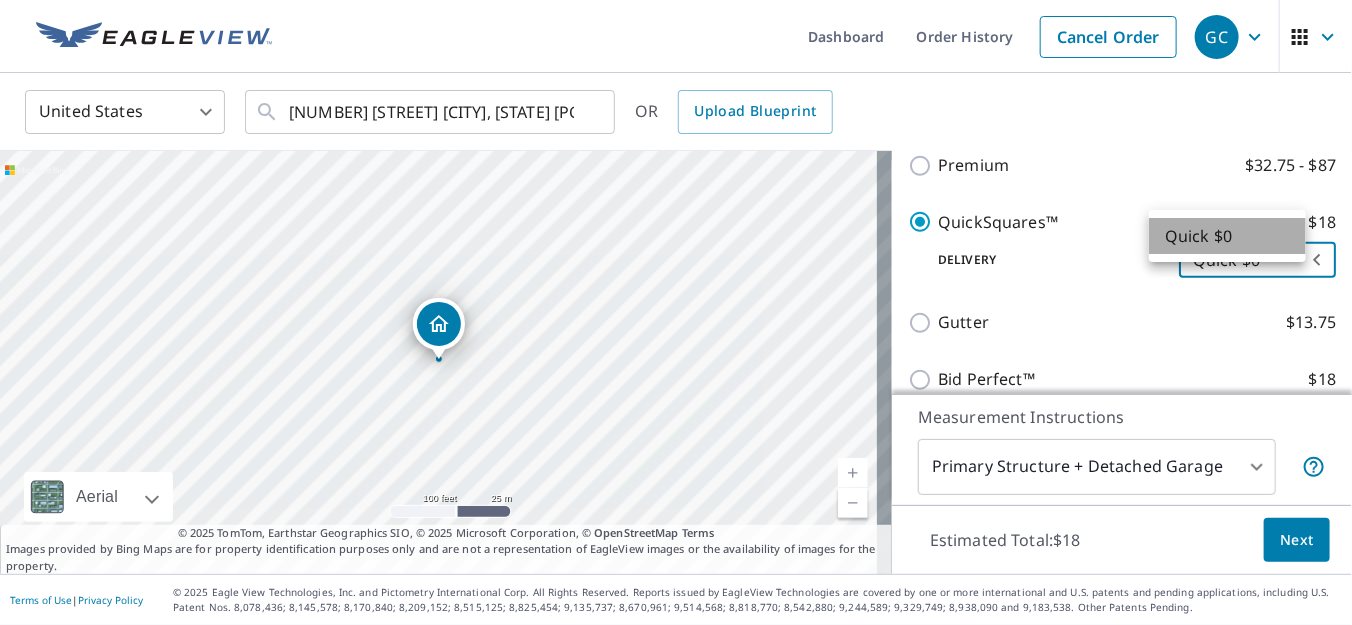 click on "Quick $0" at bounding box center (1227, 236) 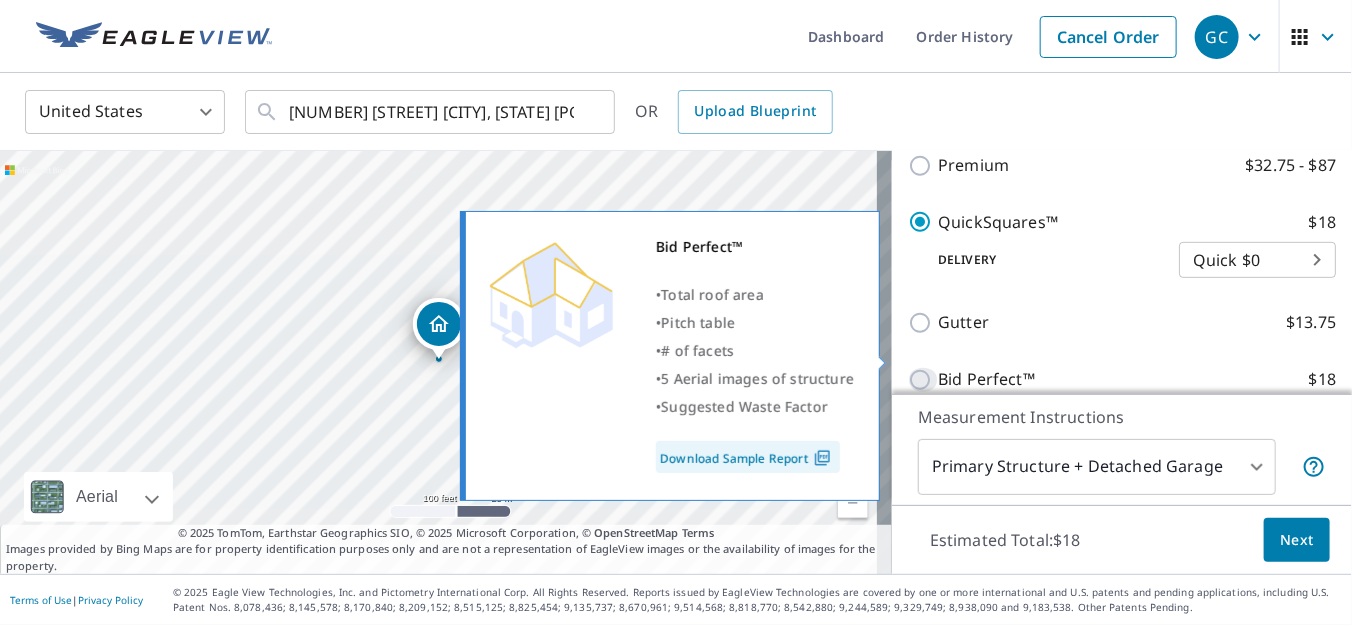 click on "Bid Perfect™ $18" at bounding box center (923, 380) 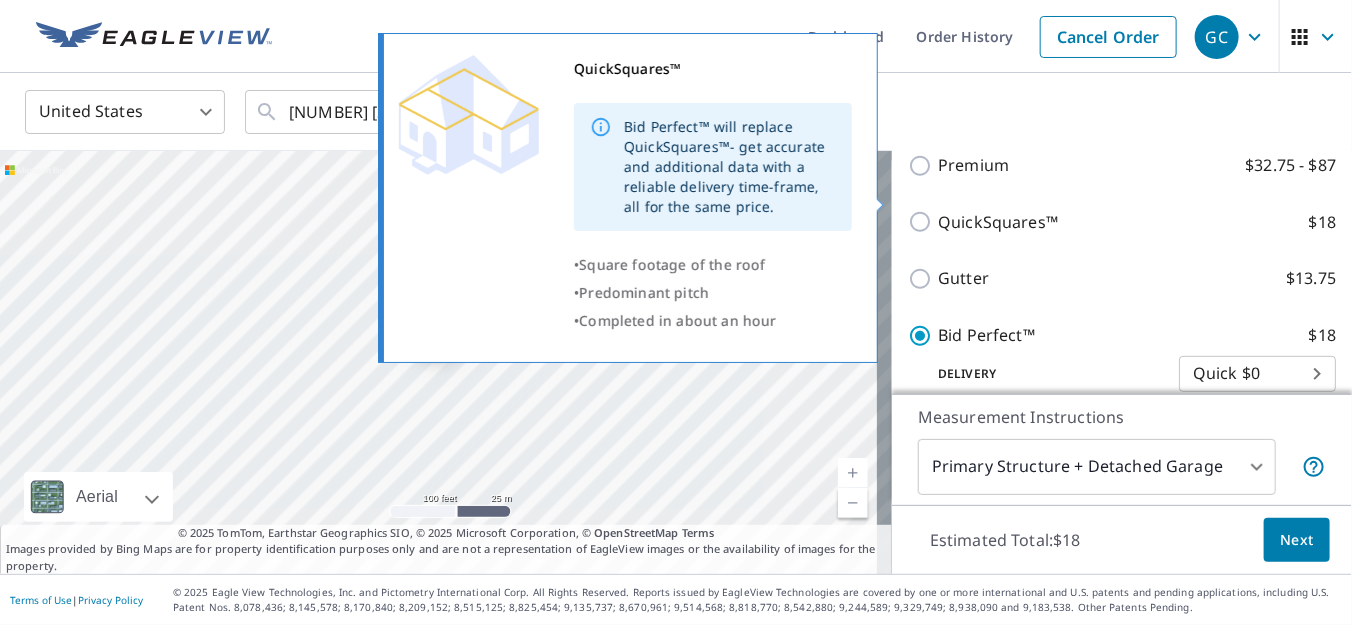 click on "QuickSquares™" at bounding box center [998, 222] 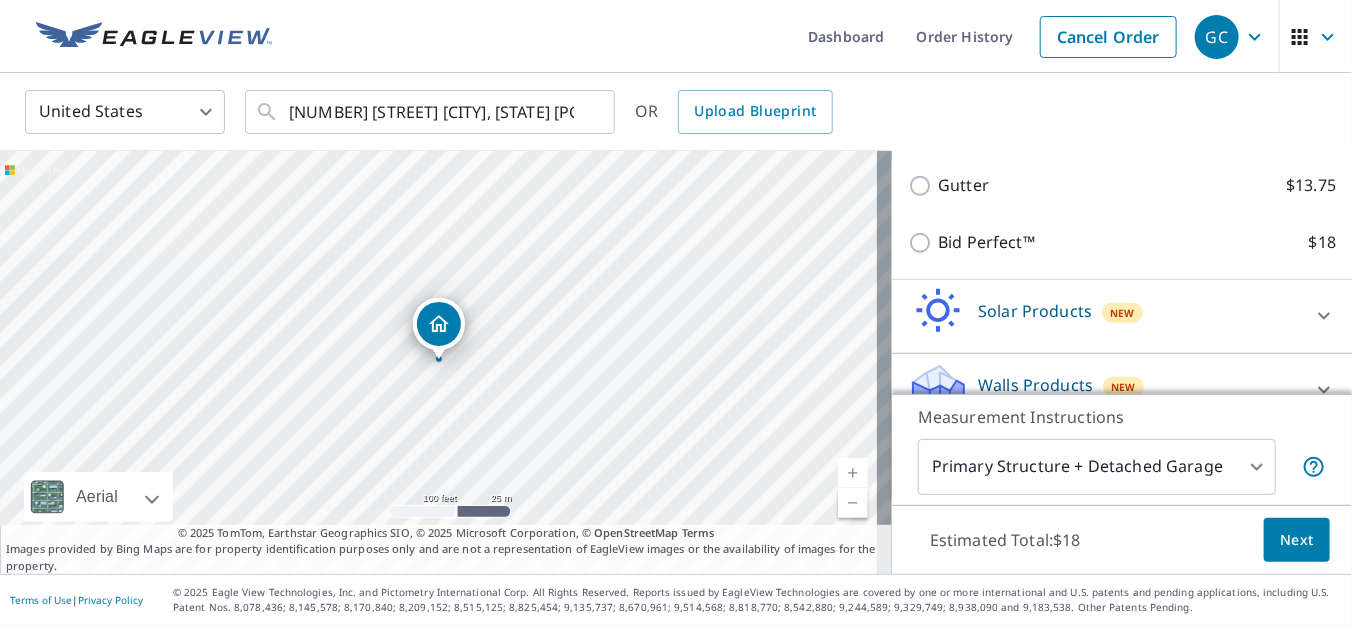 scroll, scrollTop: 549, scrollLeft: 0, axis: vertical 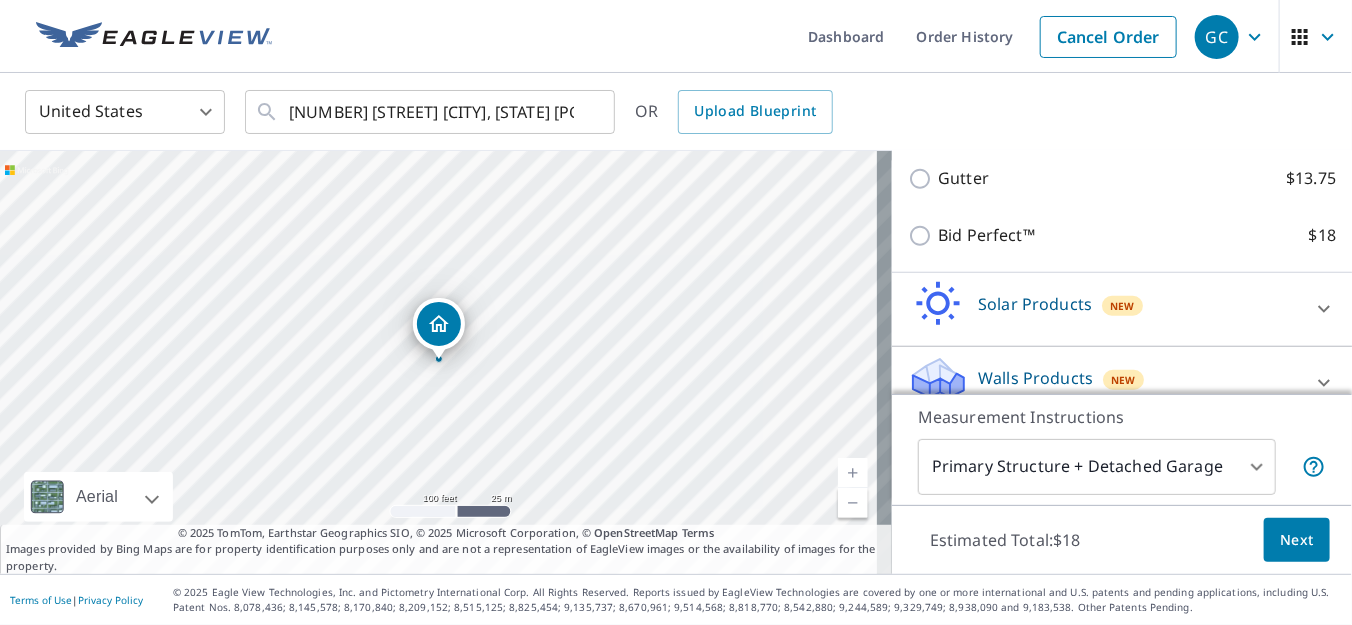 click on "Next" at bounding box center [1297, 540] 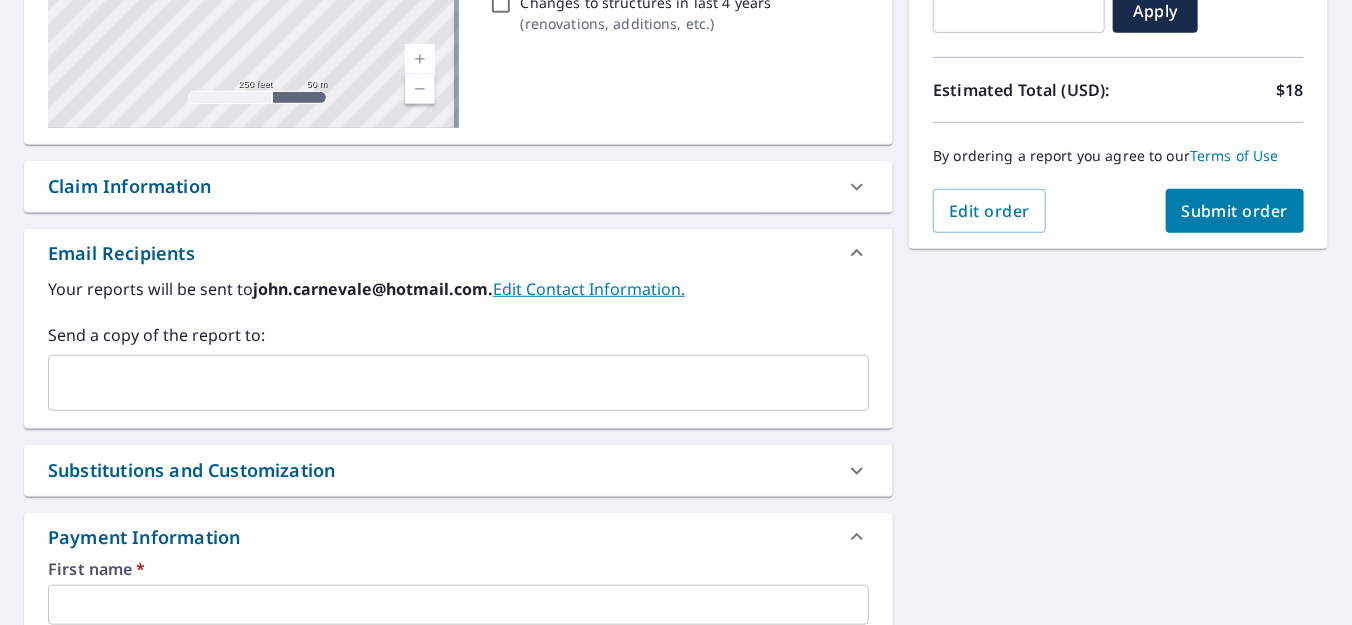 scroll, scrollTop: 400, scrollLeft: 0, axis: vertical 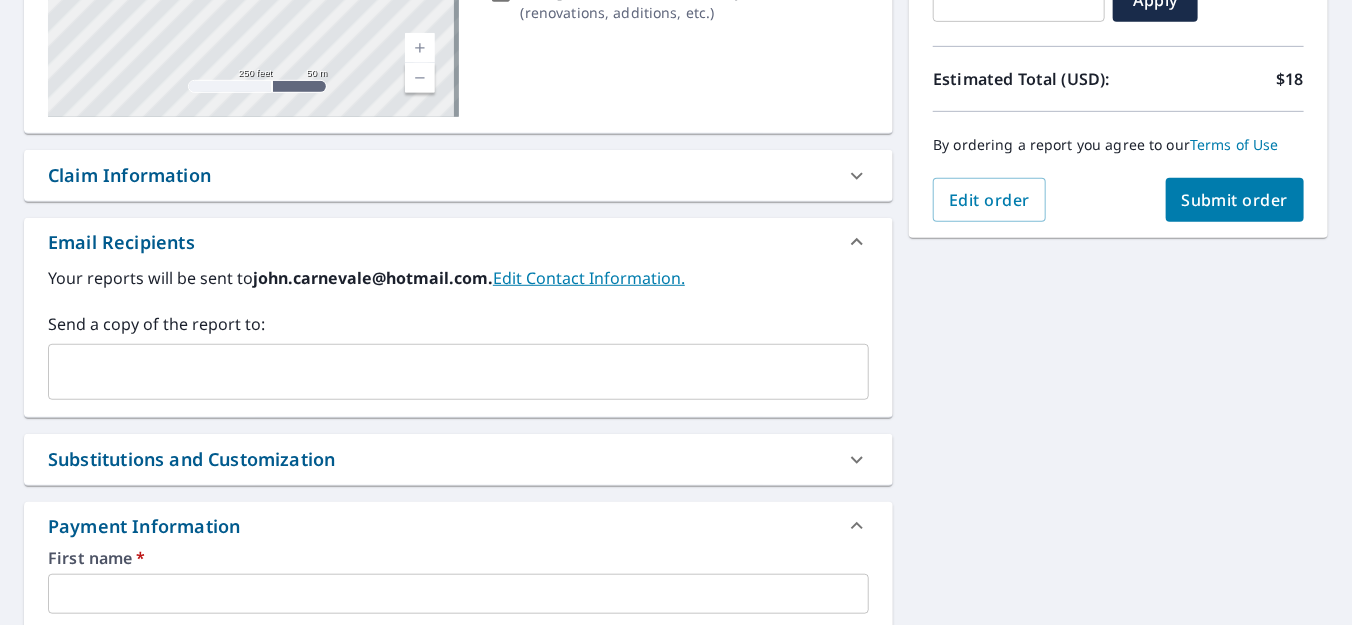 click at bounding box center (443, 372) 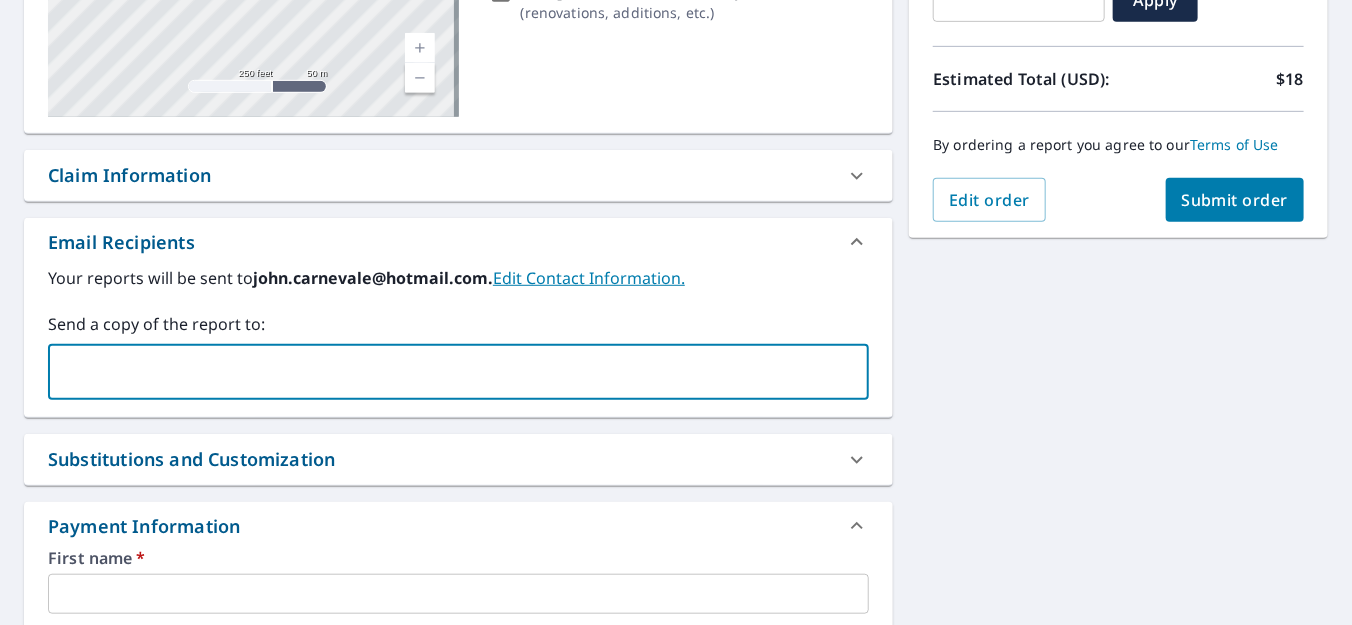 type on "john.carnevale@hotmail.com" 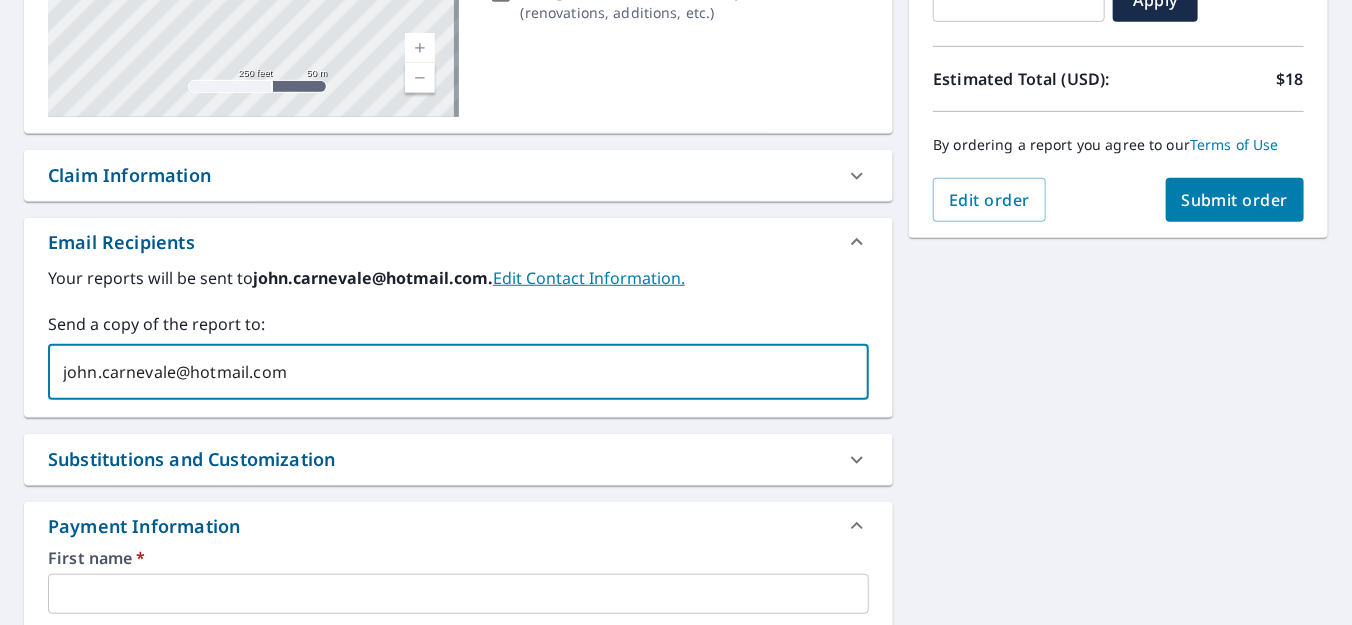 type on "[FIRST]" 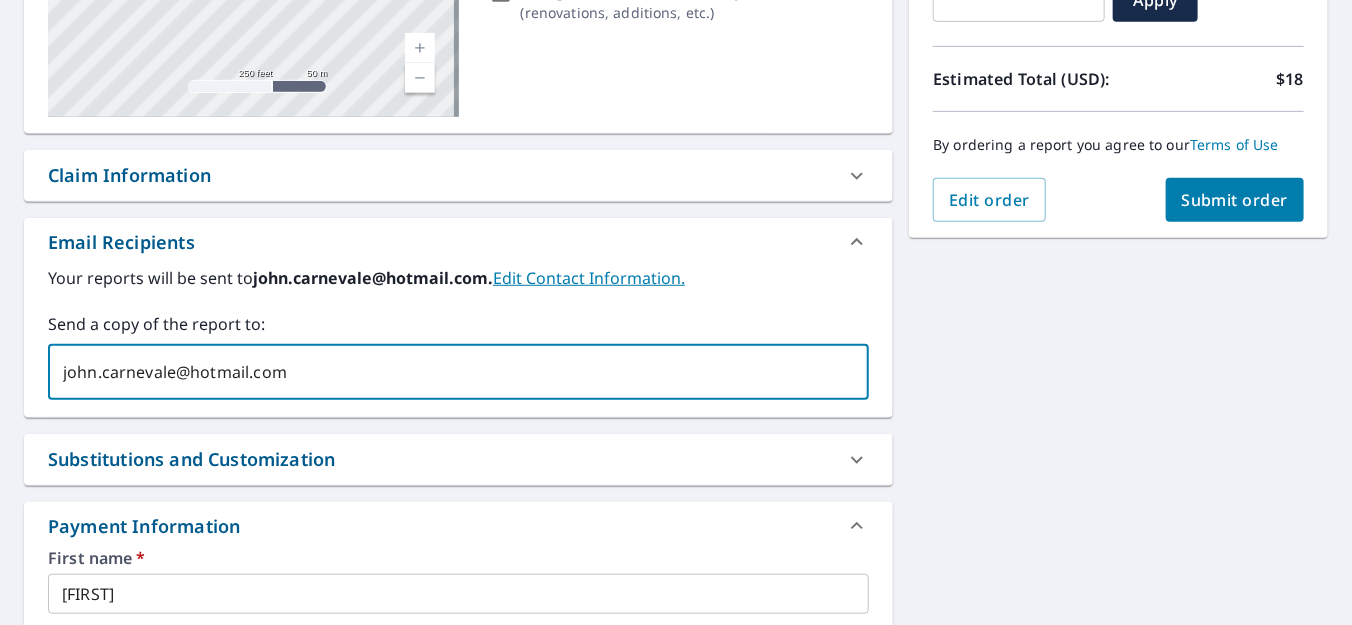 type on "[LAST]" 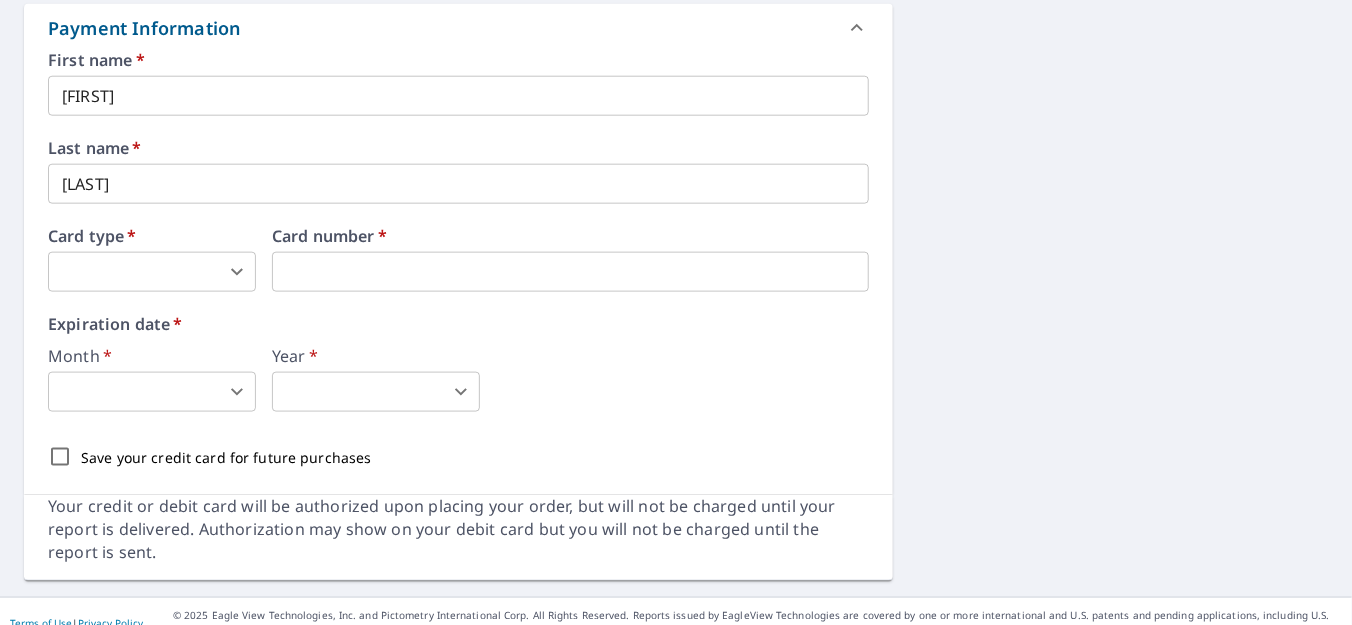 scroll, scrollTop: 900, scrollLeft: 0, axis: vertical 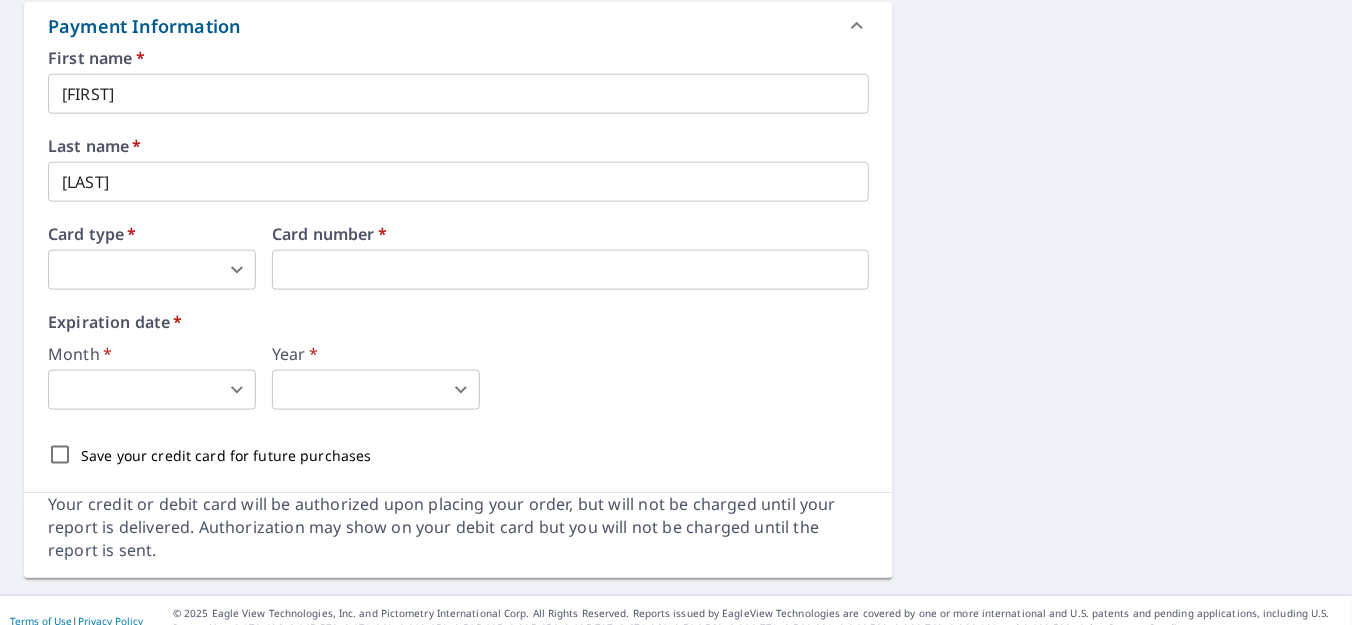 type 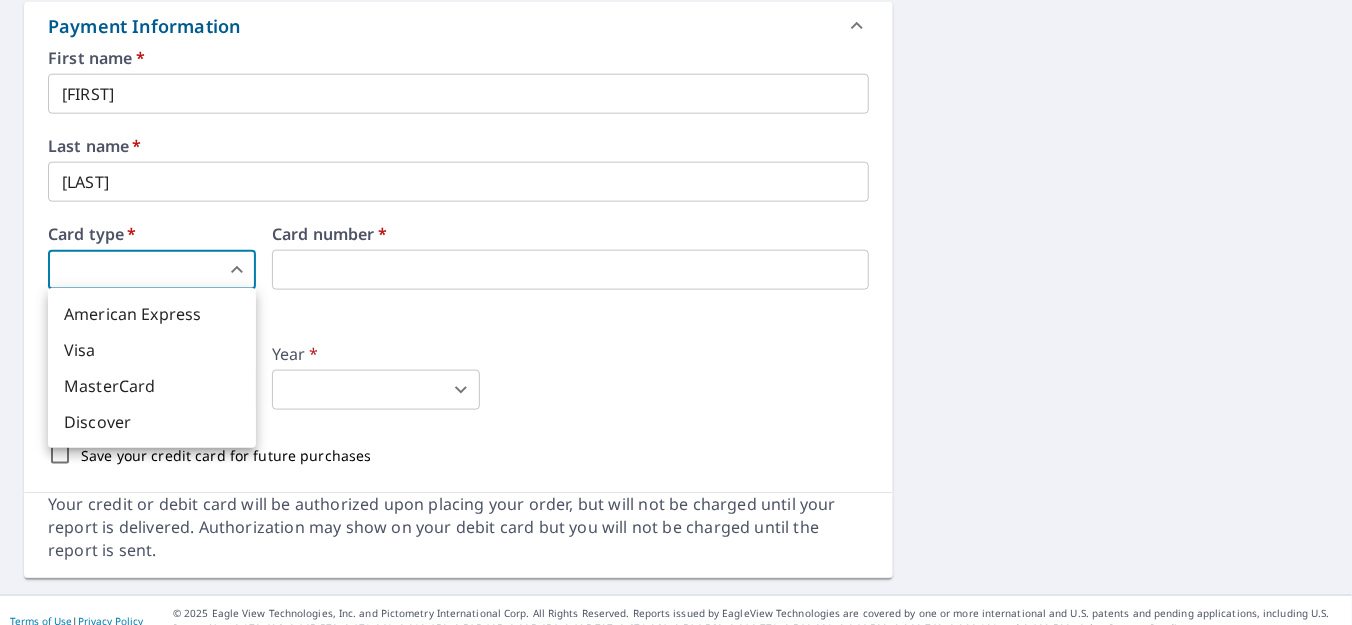 type 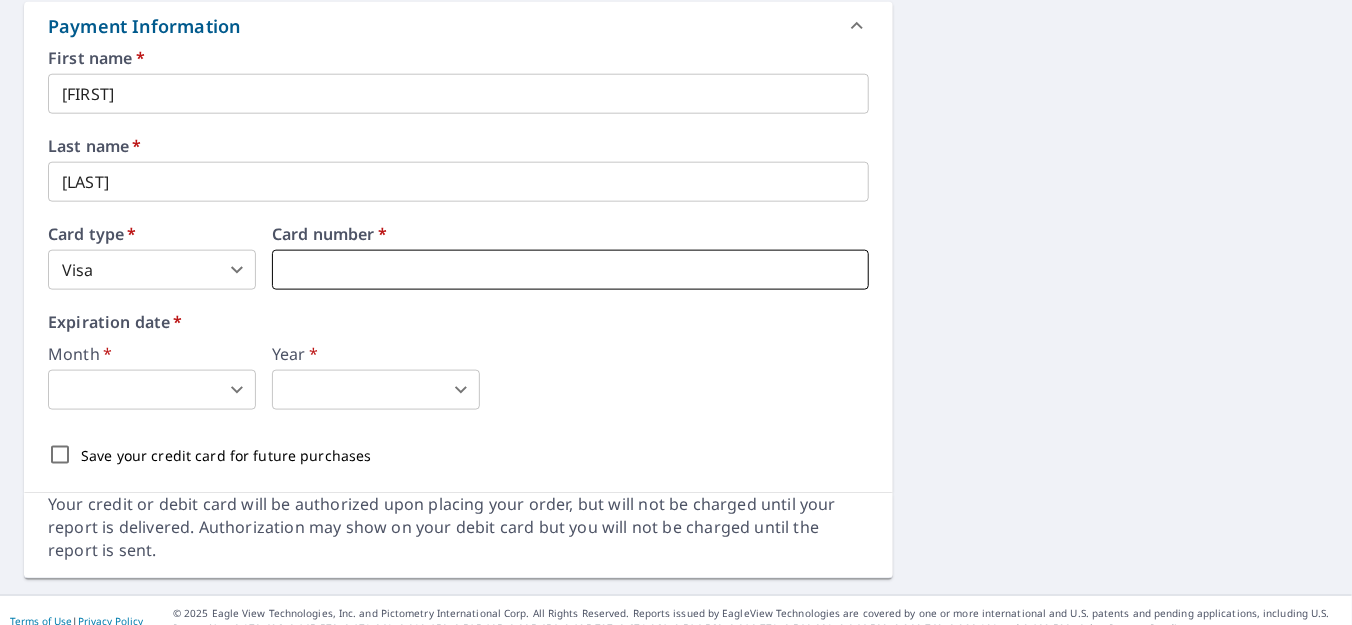 type on "3" 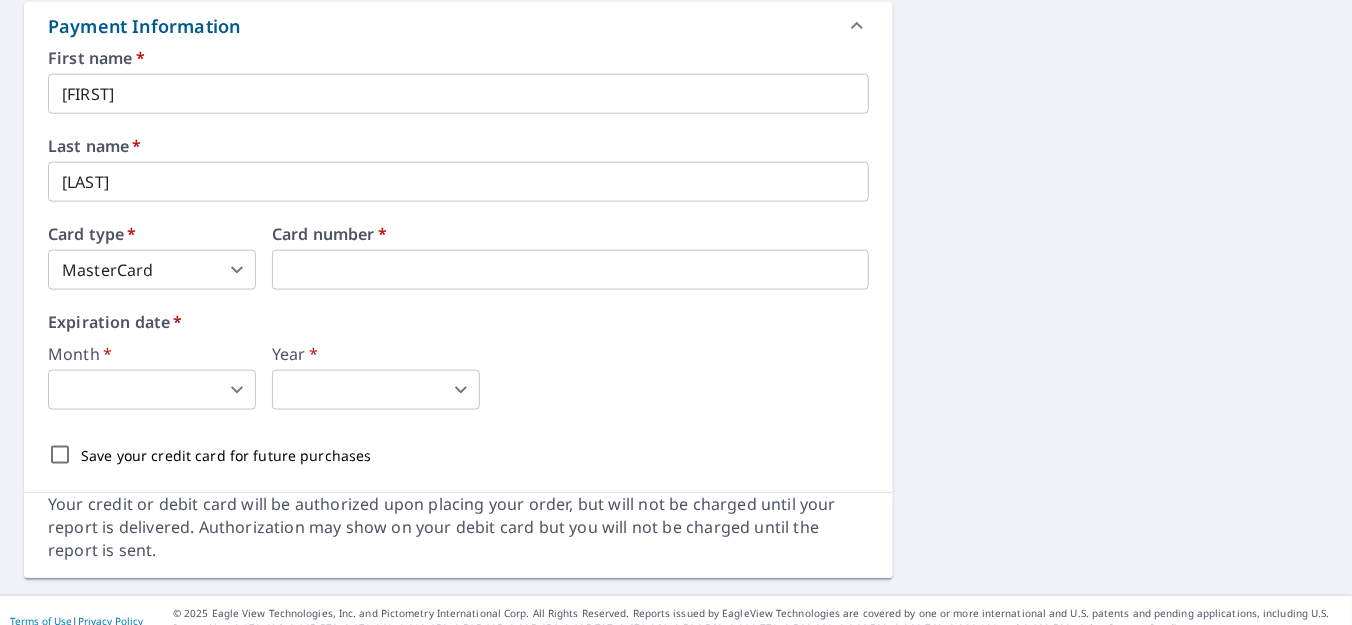 click on "GC GC
Dashboard Order History Cancel Order GC Dashboard / Finalize Order Finalize Order [NUMBER] [STREET] [CITY], [STATE] [POSTAL_CODE] Aerial Road A standard road map Aerial A detailed look from above Labels Labels 250 feet 50 m © 2025 TomTom, © Vexcel Imaging, © 2025 Microsoft Corporation,  © OpenStreetMap Terms PROPERTY TYPE Residential BUILDING ID [NUMBER] [STREET], [CITY], [STATE], [POSTAL_CODE] Changes to structures in last 4 years ( renovations, additions, etc. ) Claim Information Claim number ​ Claim information ​ PO number ​ Date of loss ​ Cat ID ​ Email Recipients Your reports will be sent to  [EMAIL].  Edit Contact Information. Send a copy of the report to: [EMAIL] ​ Substitutions and Customization Additional Report Formats (Not available for all reports) DXF RXF XML Add-ons and custom cover page Property Owner Report Include custom cover page Payment Information First name   * [FIRST] ​ Last name   * [LAST] ​ Card type   * MasterCard 3 ​   *" at bounding box center [676, 312] 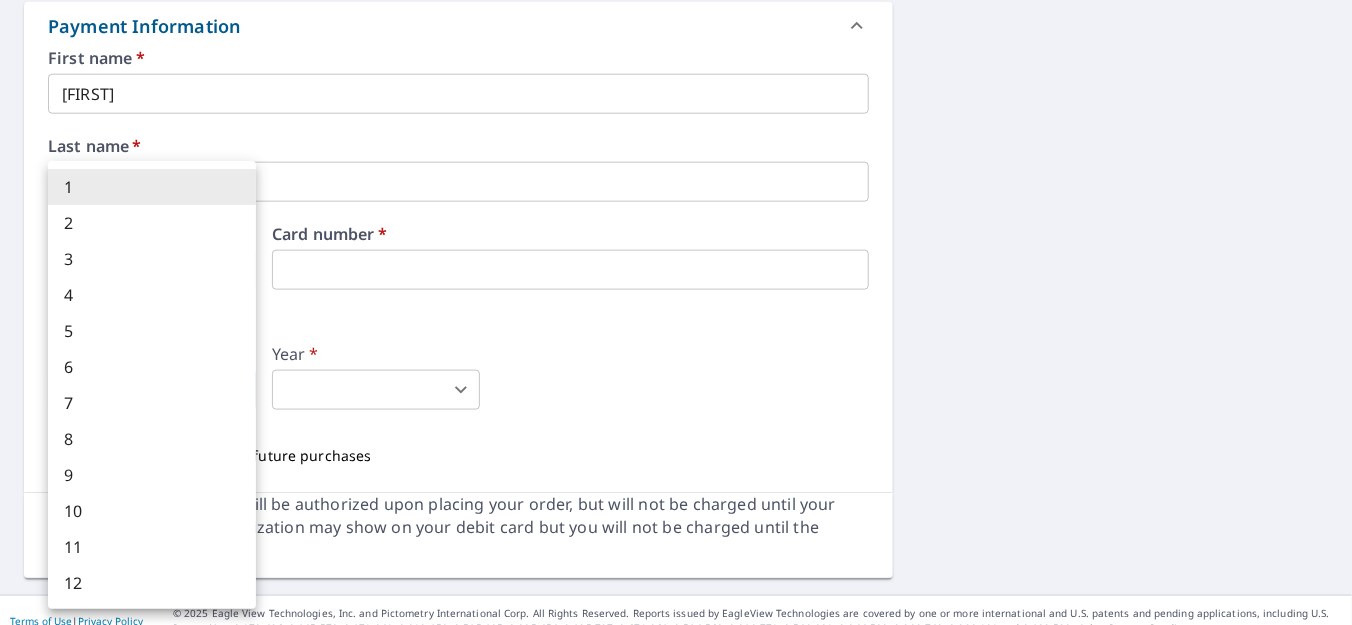 click on "12" at bounding box center (152, 583) 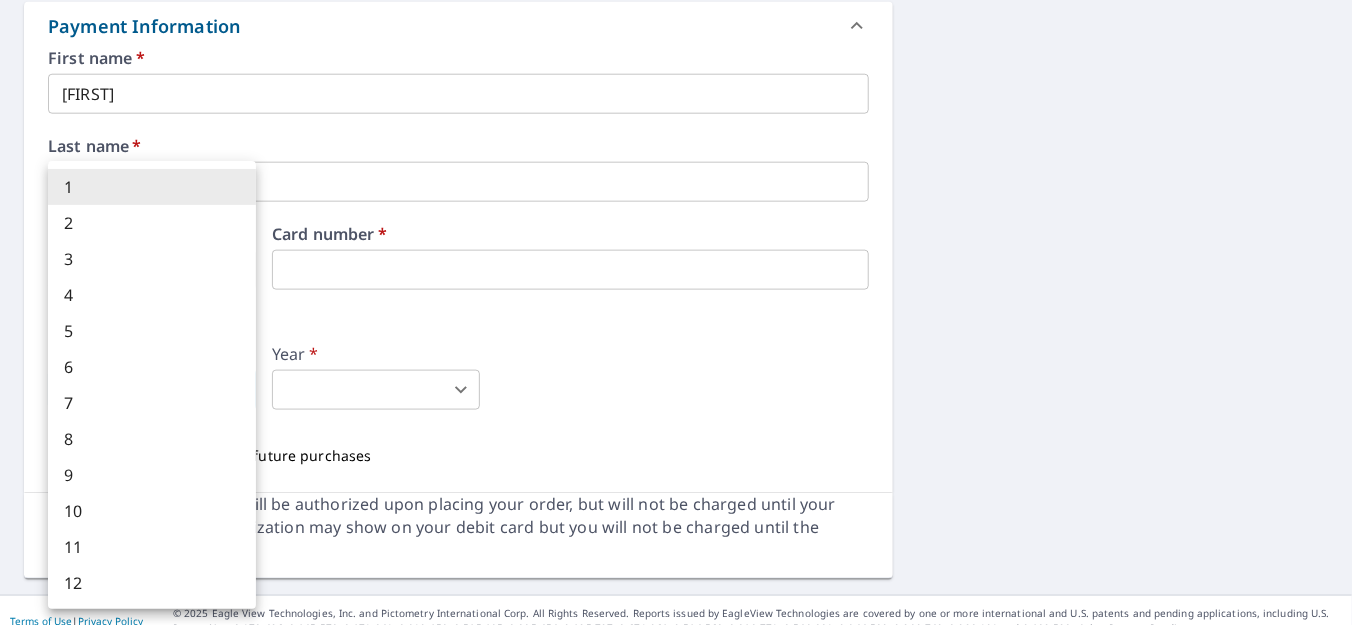 type on "12" 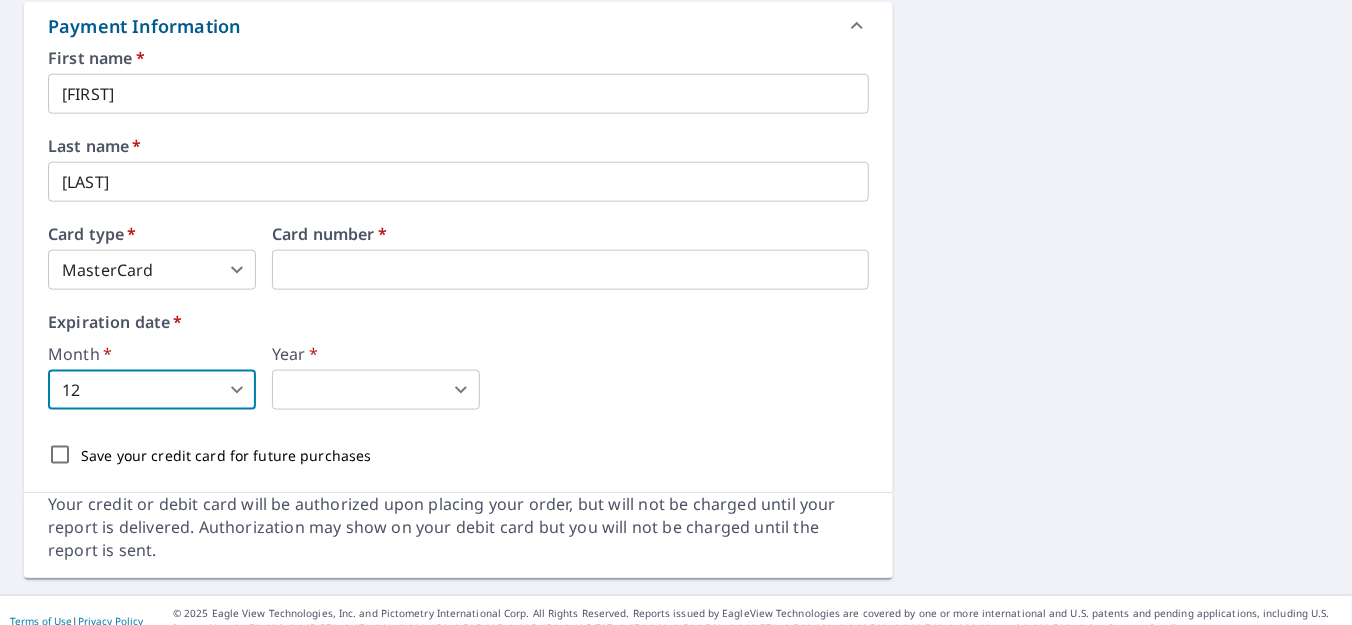 click on "GC GC
Dashboard Order History Cancel Order GC Dashboard / Finalize Order Finalize Order [NUMBER] [STREET] [CITY], [STATE] [POSTAL_CODE] Aerial Road A standard road map Aerial A detailed look from above Labels Labels 250 feet 50 m © 2025 TomTom, © Vexcel Imaging, © 2025 Microsoft Corporation,  © OpenStreetMap Terms PROPERTY TYPE Residential BUILDING ID [NUMBER] [STREET], [CITY], [STATE], [POSTAL_CODE] Changes to structures in last 4 years ( renovations, additions, etc. ) Claim Information Claim number ​ Claim information ​ PO number ​ Date of loss ​ Cat ID ​ Email Recipients Your reports will be sent to  [EMAIL].  Edit Contact Information. Send a copy of the report to: [EMAIL] ​ Substitutions and Customization Additional Report Formats (Not available for all reports) DXF RXF XML Add-ons and custom cover page Property Owner Report Include custom cover page Payment Information First name   * [FIRST] ​ Last name   * [LAST] ​ Card type   * MasterCard 3 ​   *" at bounding box center [676, 312] 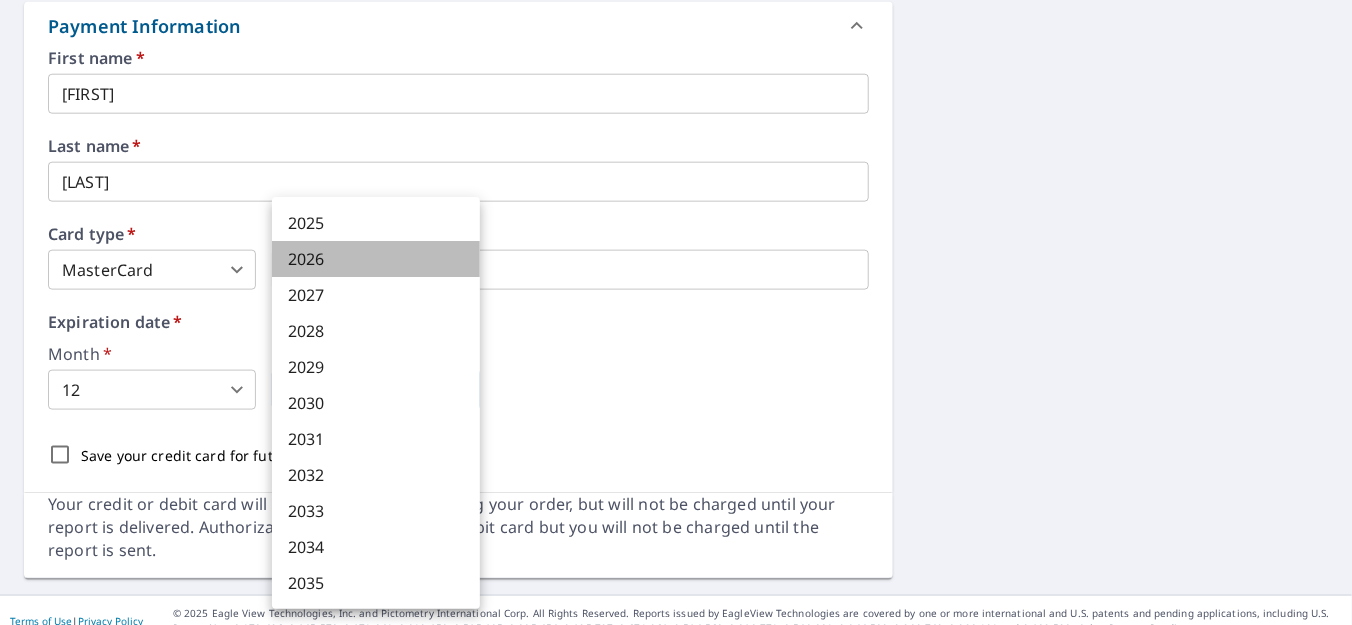 click on "2026" at bounding box center (376, 259) 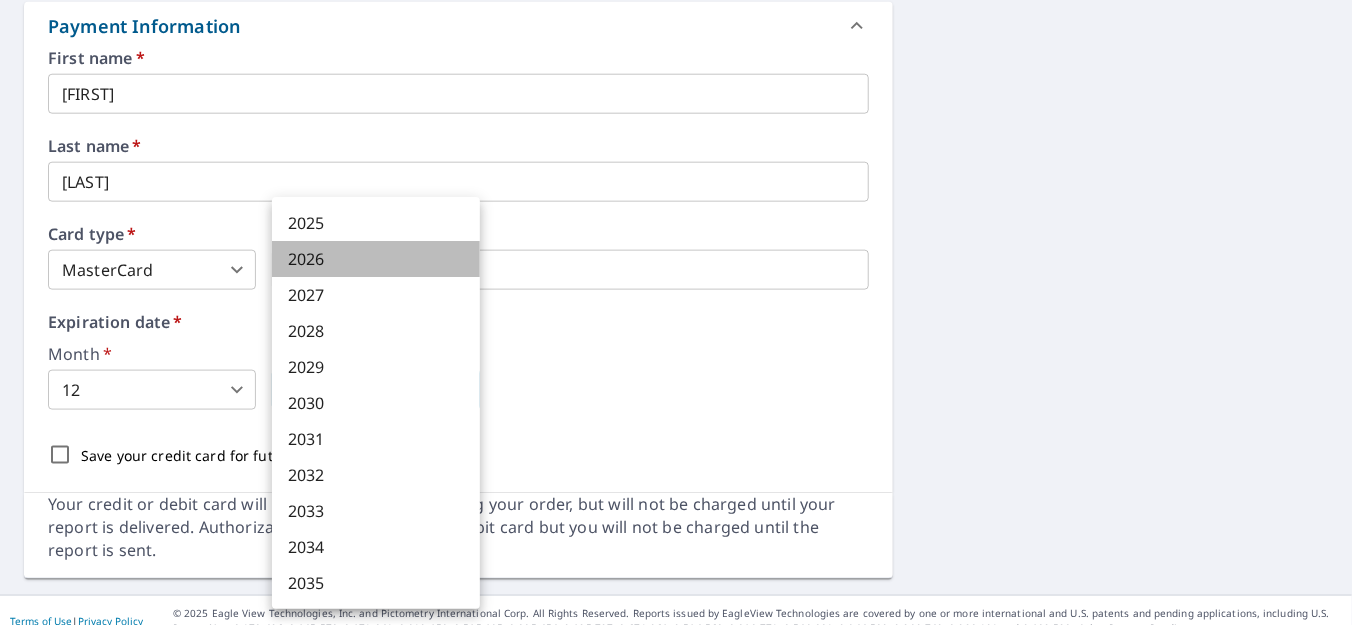 type on "2026" 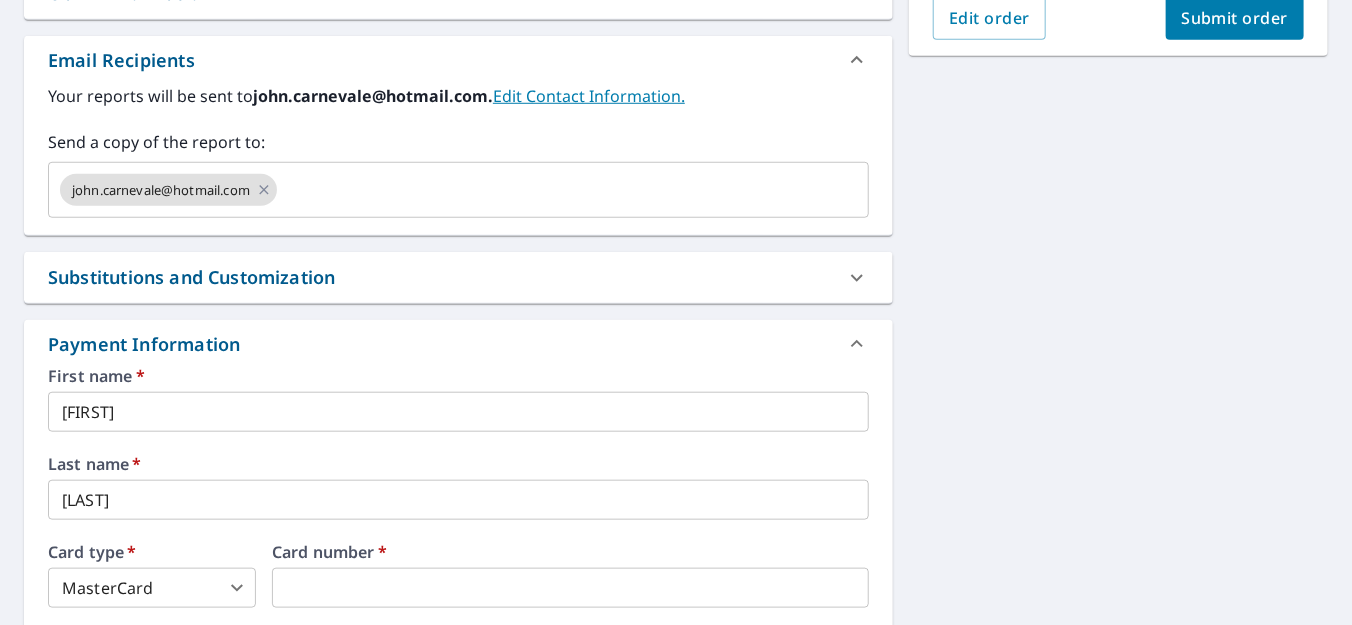 scroll, scrollTop: 317, scrollLeft: 0, axis: vertical 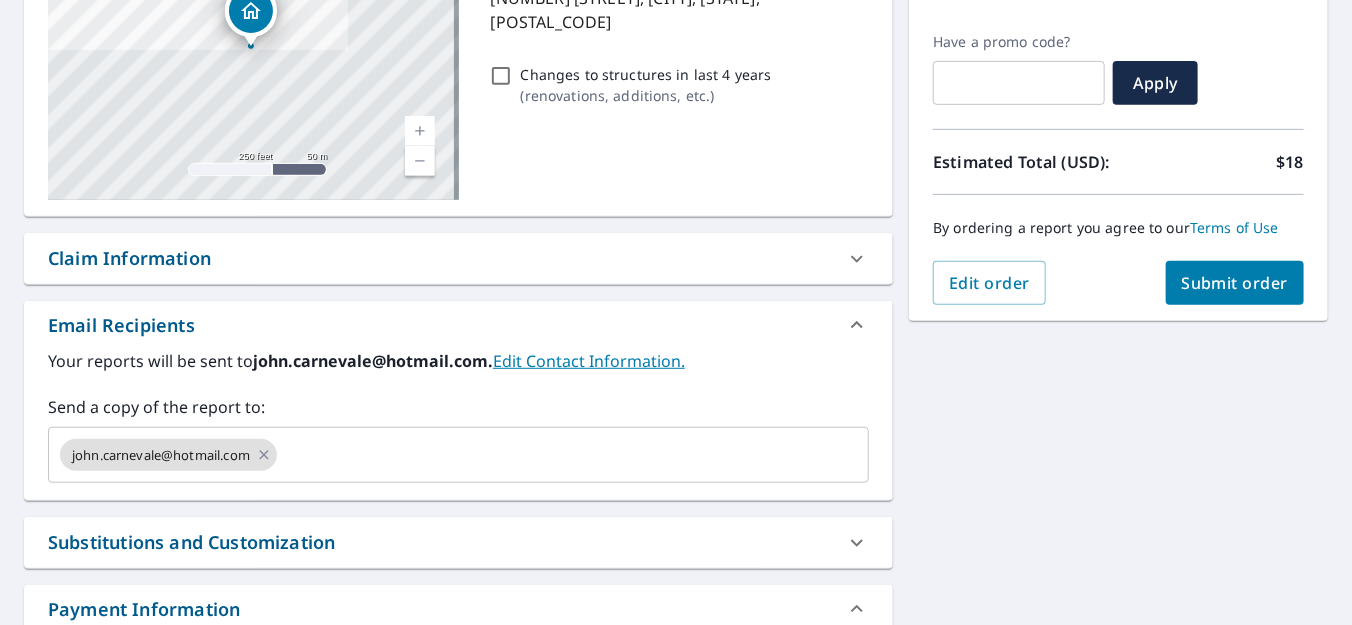 click on "Submit order" at bounding box center (1235, 283) 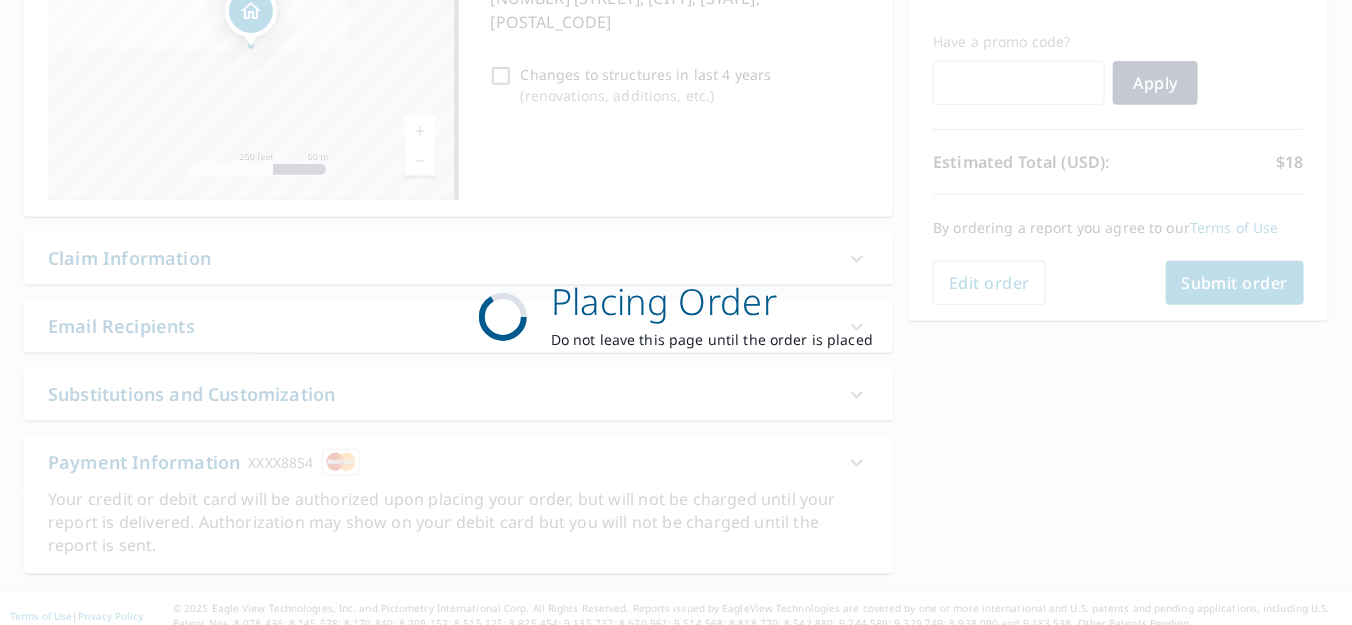 scroll, scrollTop: 0, scrollLeft: 0, axis: both 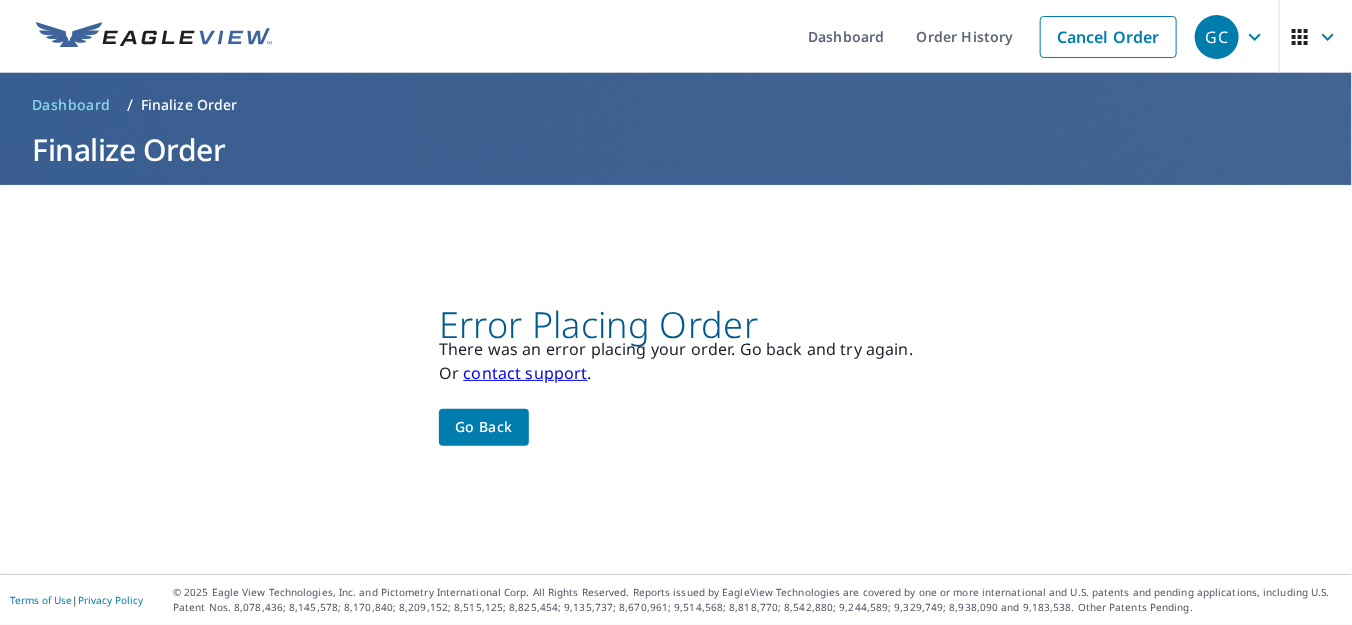 click on "Error Placing Order There was an error placing your order. Go back and try again. Or   contact support . Go back" at bounding box center (676, 379) 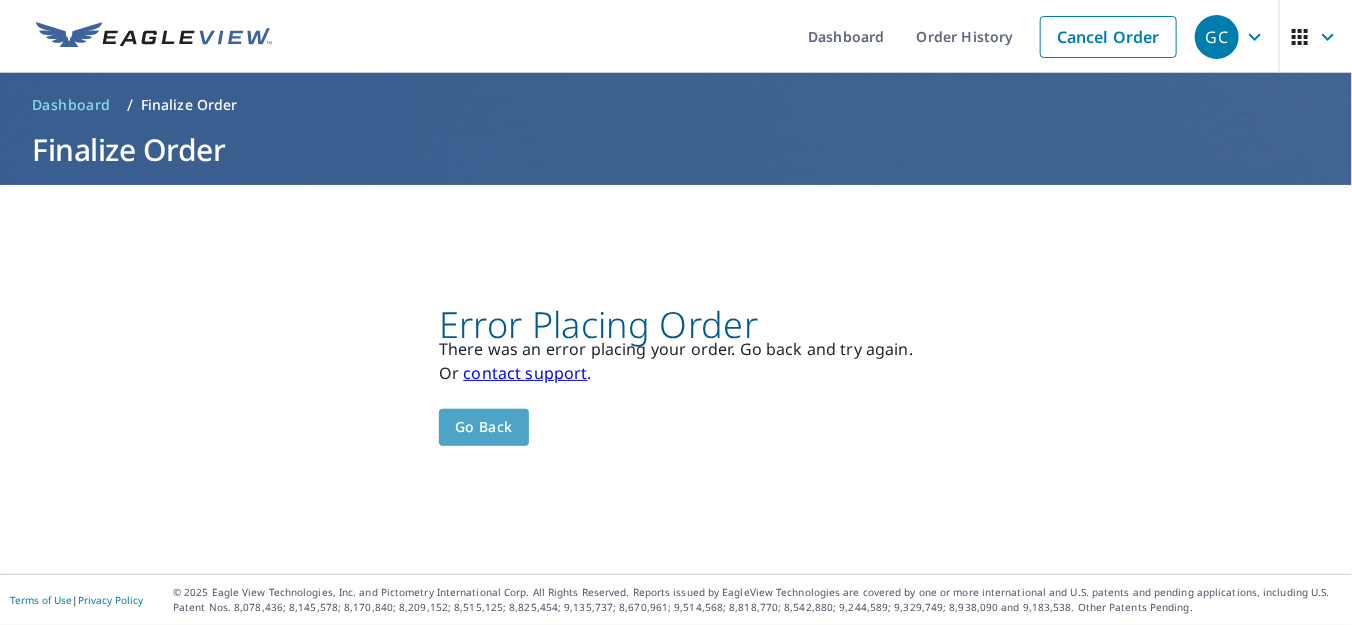 click on "Go back" at bounding box center (484, 427) 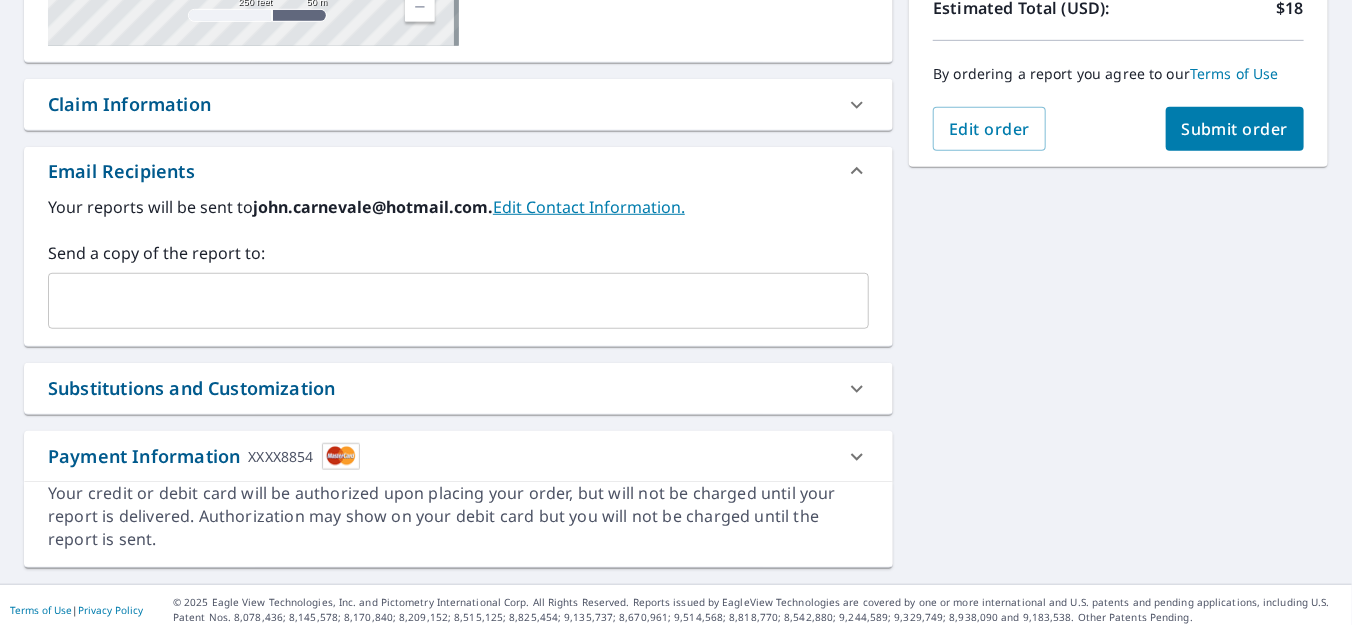 scroll, scrollTop: 477, scrollLeft: 0, axis: vertical 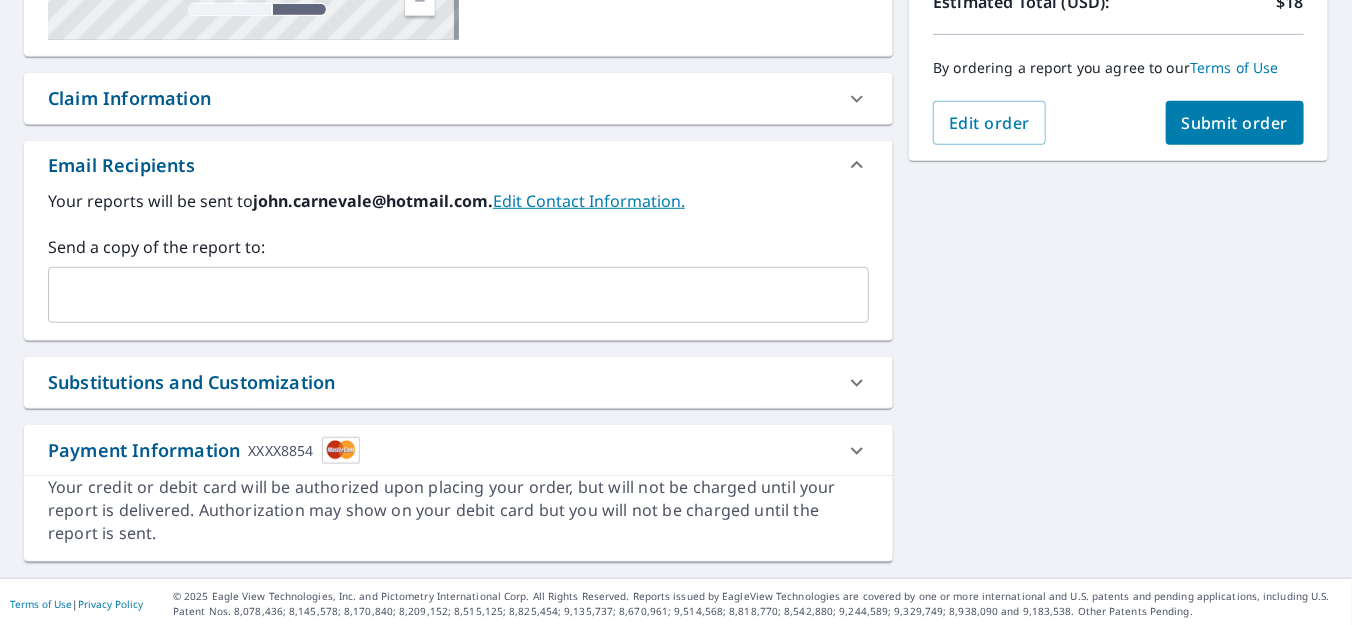 click at bounding box center [443, 295] 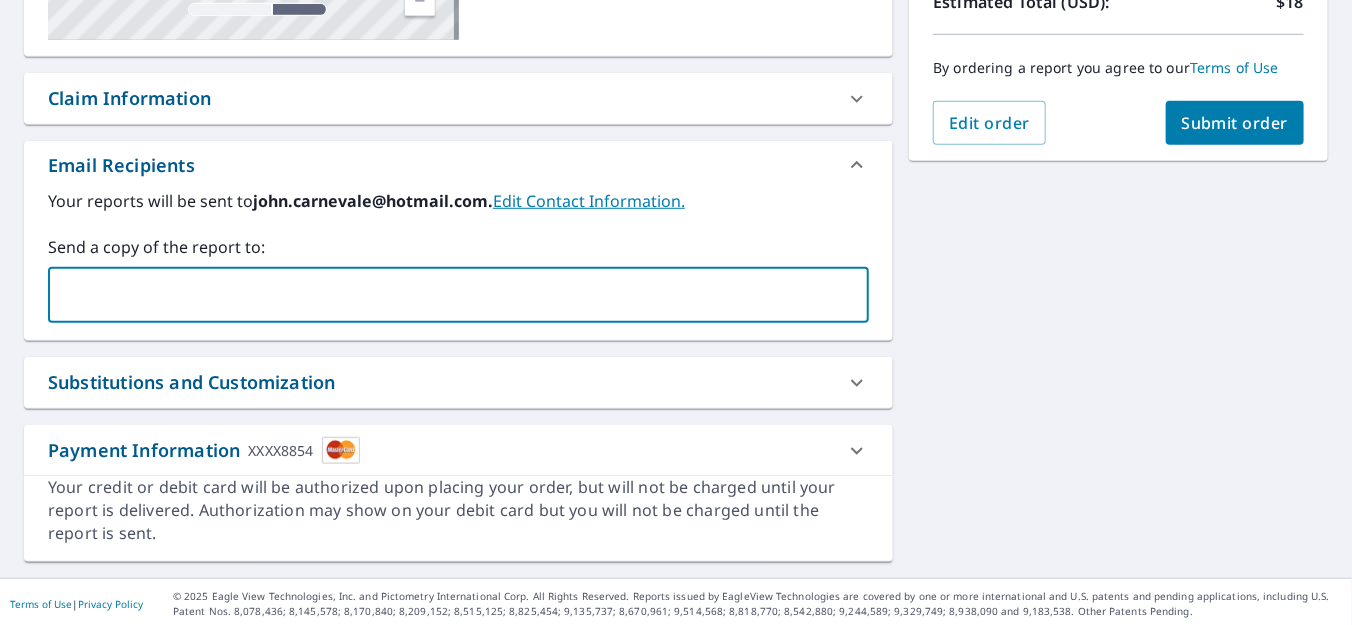type on "john.carnevale@hotmail.com" 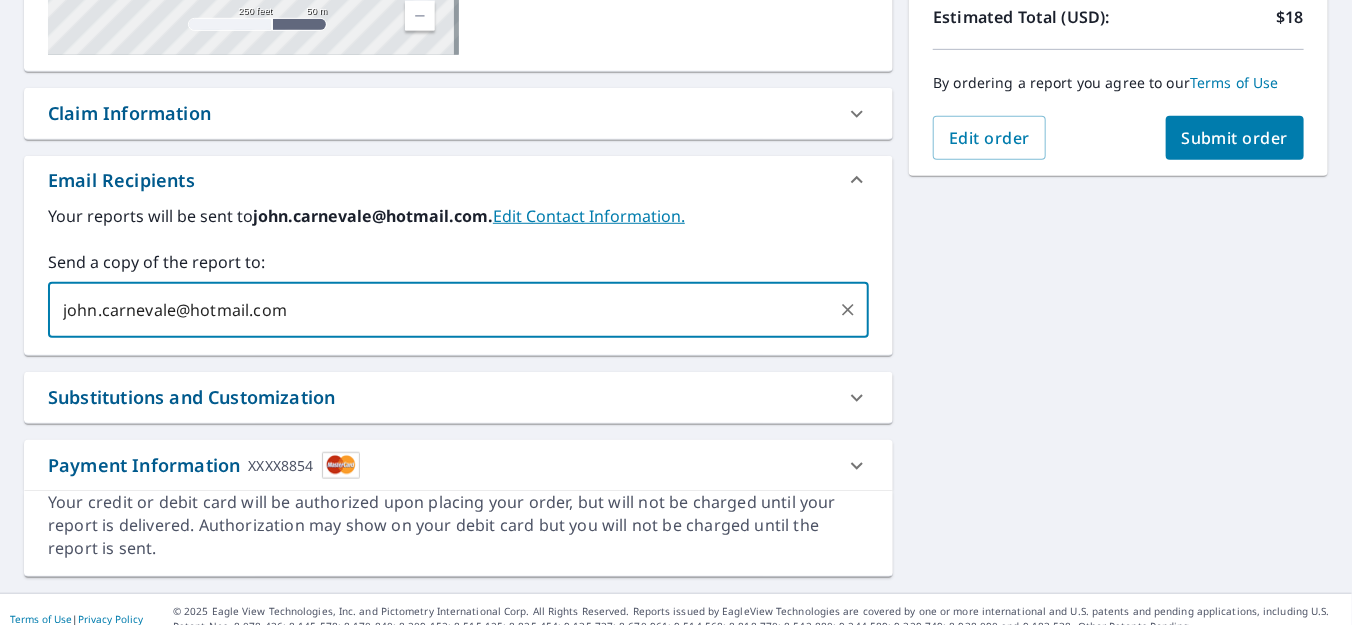 scroll, scrollTop: 477, scrollLeft: 0, axis: vertical 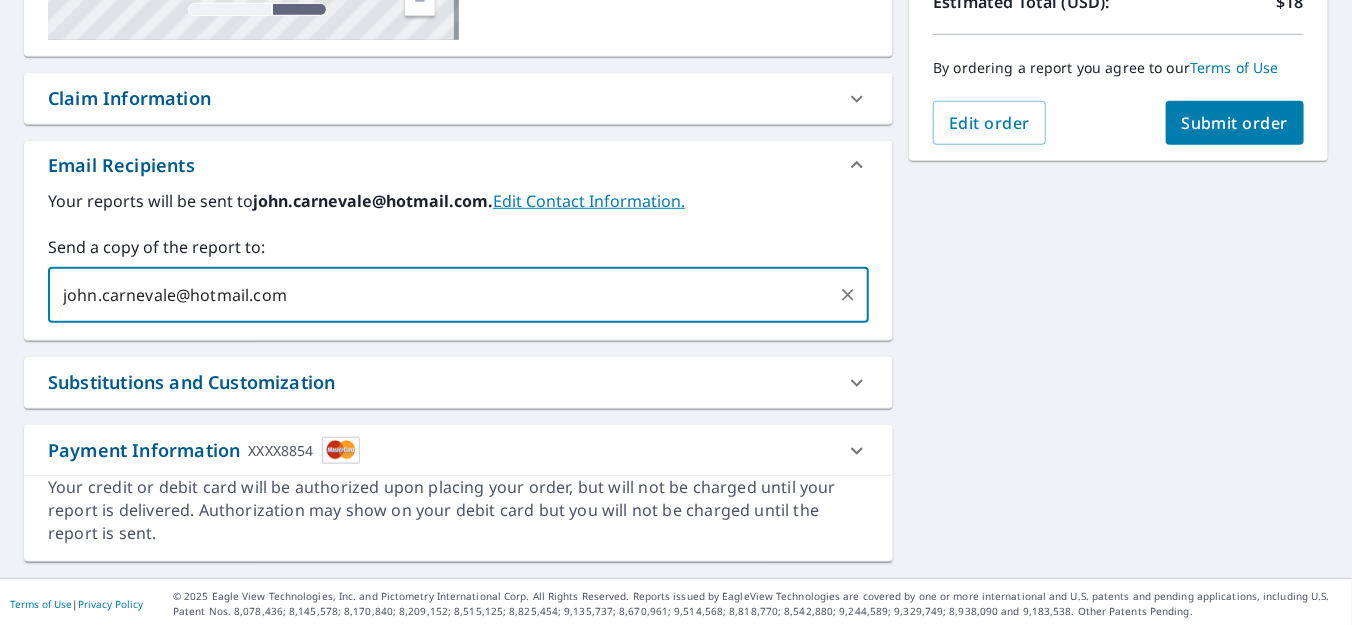 type 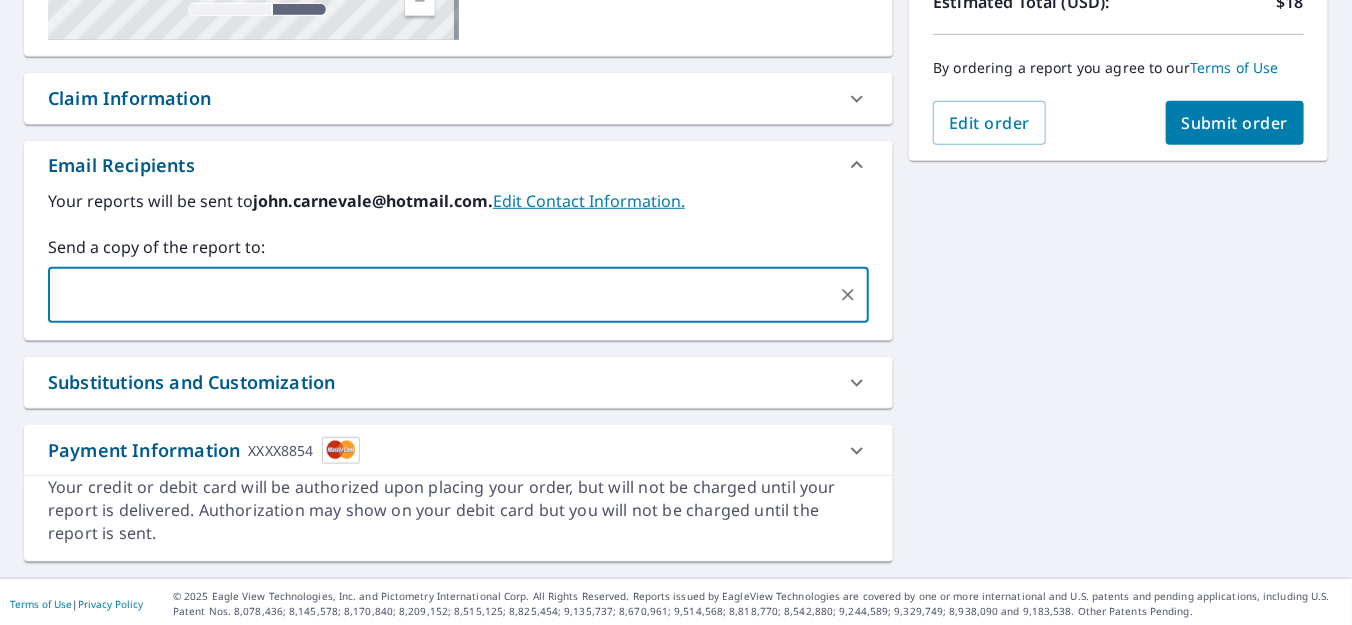 click 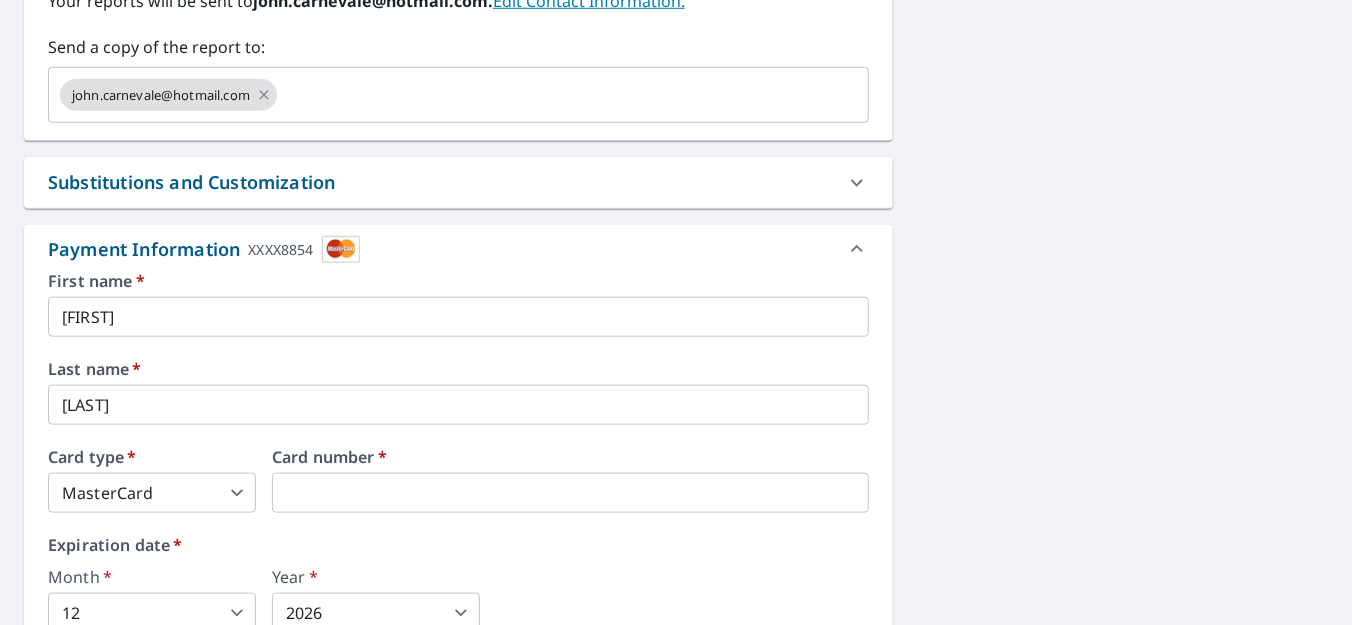 scroll, scrollTop: 777, scrollLeft: 0, axis: vertical 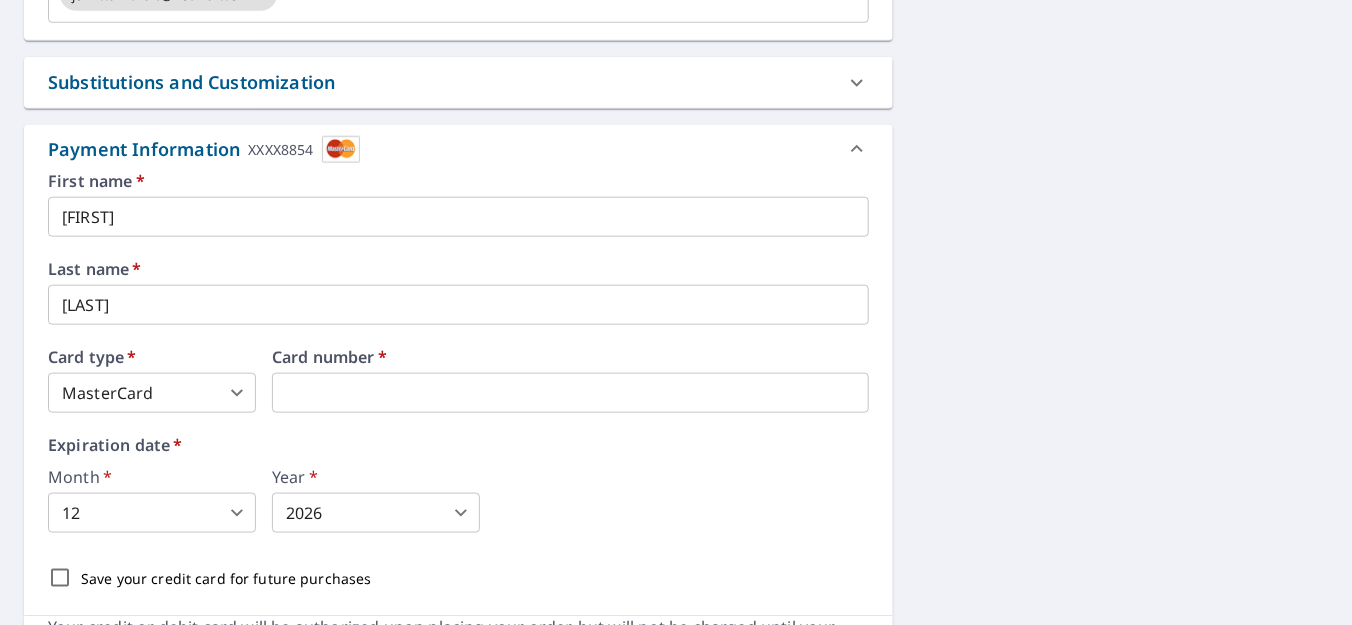 type on "2" 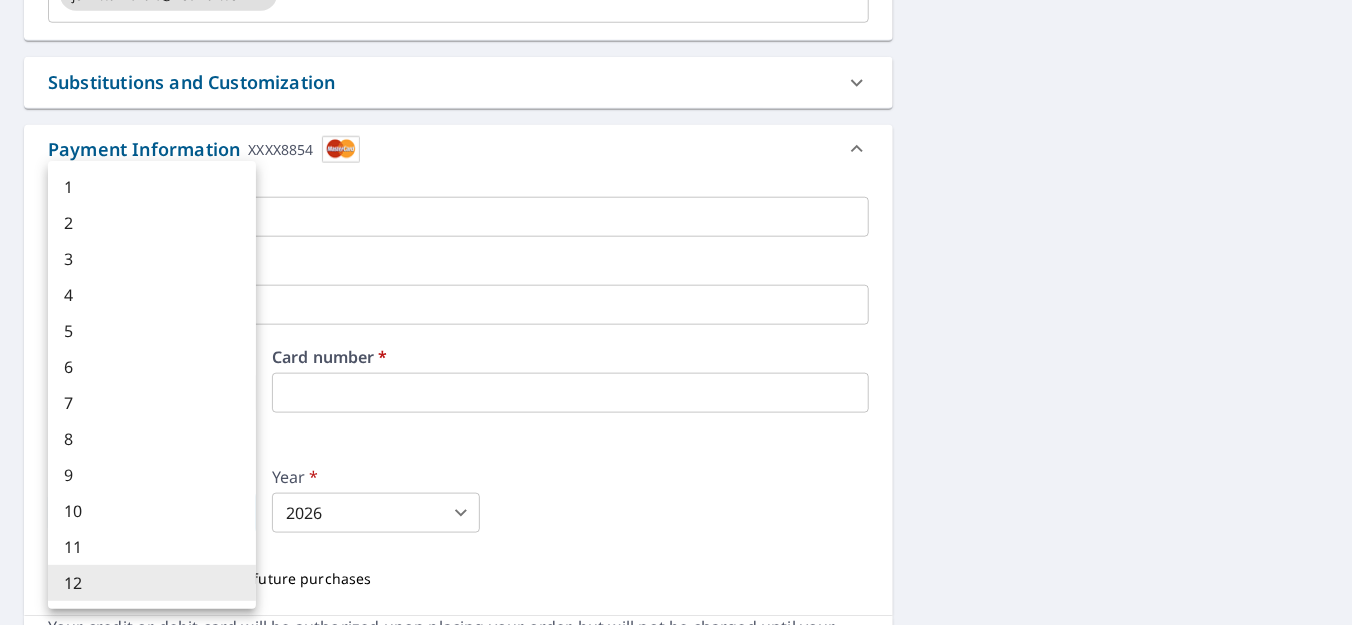 click on "GC GC
Dashboard Order History Cancel Order GC Dashboard / Finalize Order Finalize Order [NUMBER] [STREET] [CITY], [STATE] [POSTAL_CODE] Aerial Road A standard road map Aerial A detailed look from above Labels Labels 250 feet 50 m © 2025 TomTom, © Vexcel Imaging, © 2025 Microsoft Corporation,  © OpenStreetMap Terms PROPERTY TYPE Residential BUILDING ID [NUMBER] [STREET], [CITY], [STATE], [POSTAL_CODE] Changes to structures in last 4 years ( renovations, additions, etc. ) Claim Information Claim number ​ Claim information ​ PO number ​ Date of loss ​ Cat ID ​ Email Recipients Your reports will be sent to  john.carnevale@hotmail.com.  Edit Contact Information. Send a copy of the report to: john.carnevale@hotmail.com ​ Substitutions and Customization Additional Report Formats (Not available for all reports) DXF RXF XML Add-ons and custom cover page Property Owner Report Include custom cover page Payment Information XXXX8854 First name   * Gianfranco ​ Last name   * Carnevale ​ Card type   * Visa 2 ​" at bounding box center (676, 312) 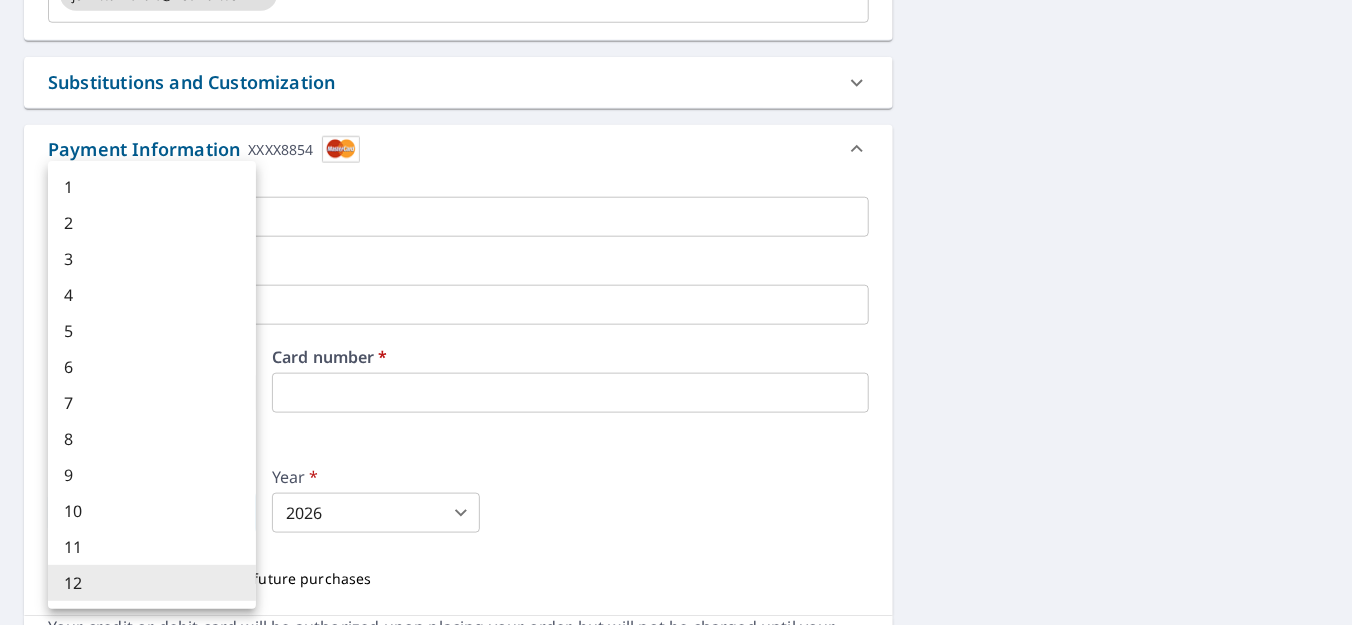 type on "8" 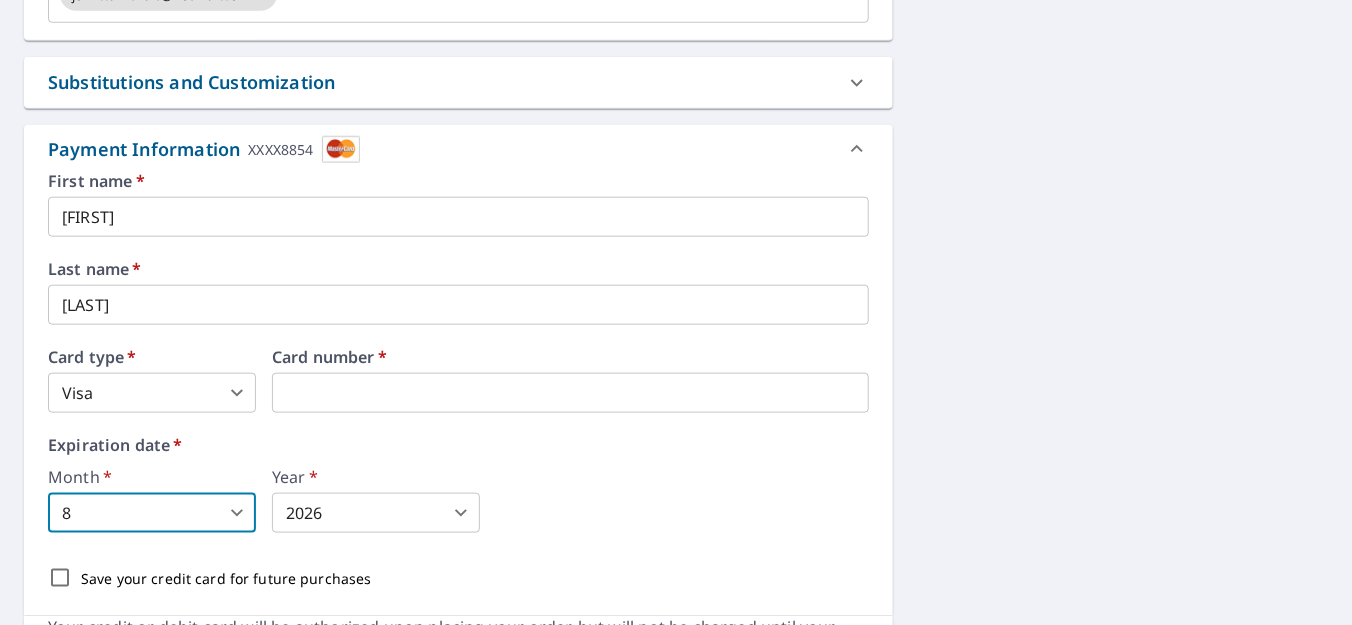 click on "GC GC
Dashboard Order History Cancel Order GC Dashboard / Finalize Order Finalize Order [NUMBER] [STREET] [CITY], [STATE] [POSTAL_CODE] Aerial Road A standard road map Aerial A detailed look from above Labels Labels 250 feet 50 m © 2025 TomTom, © Vexcel Imaging, © 2025 Microsoft Corporation,  © OpenStreetMap Terms PROPERTY TYPE Residential BUILDING ID [NUMBER] [STREET], [CITY], [STATE], [POSTAL_CODE] Changes to structures in last 4 years ( renovations, additions, etc. ) Claim Information Claim number ​ Claim information ​ PO number ​ Date of loss ​ Cat ID ​ Email Recipients Your reports will be sent to  john.carnevale@hotmail.com.  Edit Contact Information. Send a copy of the report to: john.carnevale@hotmail.com ​ Substitutions and Customization Additional Report Formats (Not available for all reports) DXF RXF XML Add-ons and custom cover page Property Owner Report Include custom cover page Payment Information XXXX8854 First name   * Gianfranco ​ Last name   * Carnevale ​ Card type   * Visa 2 ​" at bounding box center [676, 312] 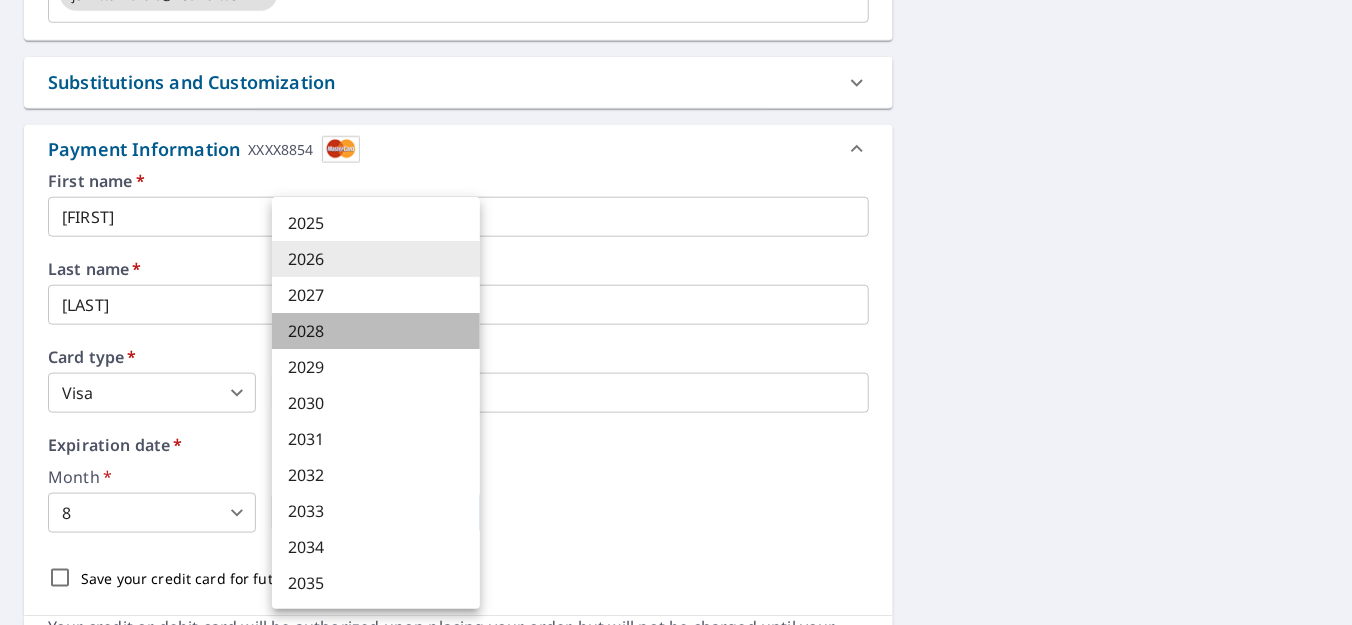 click on "2028" at bounding box center [376, 331] 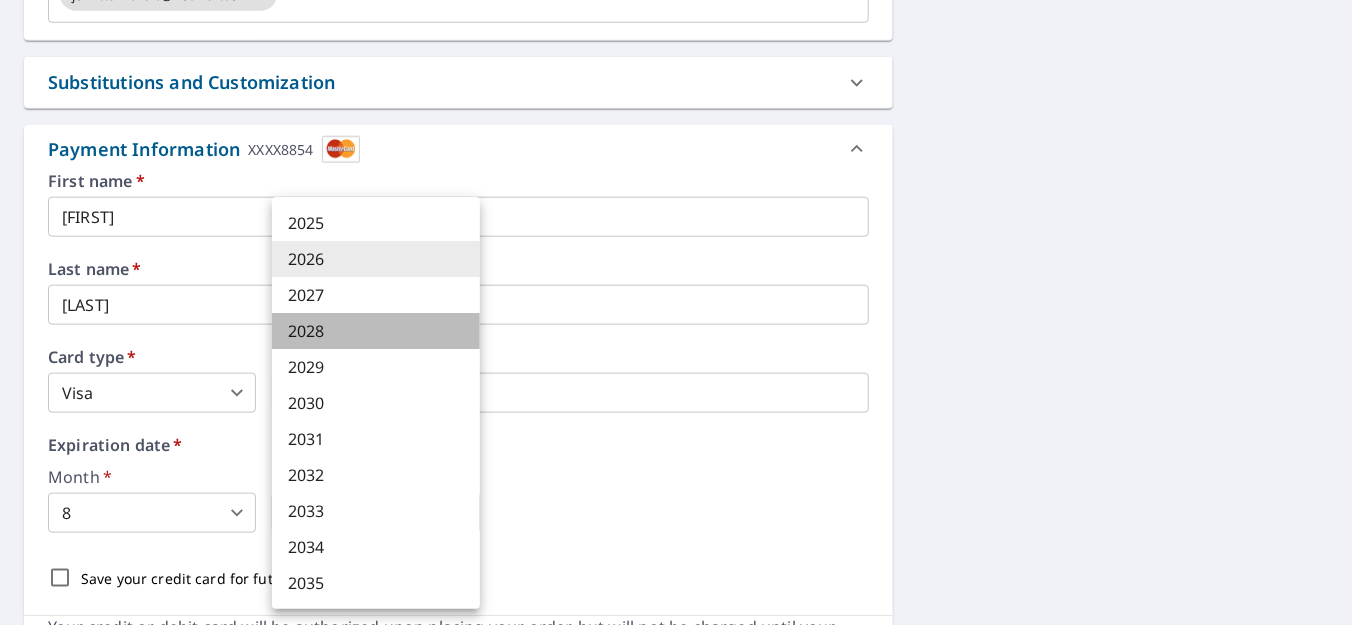 type on "2028" 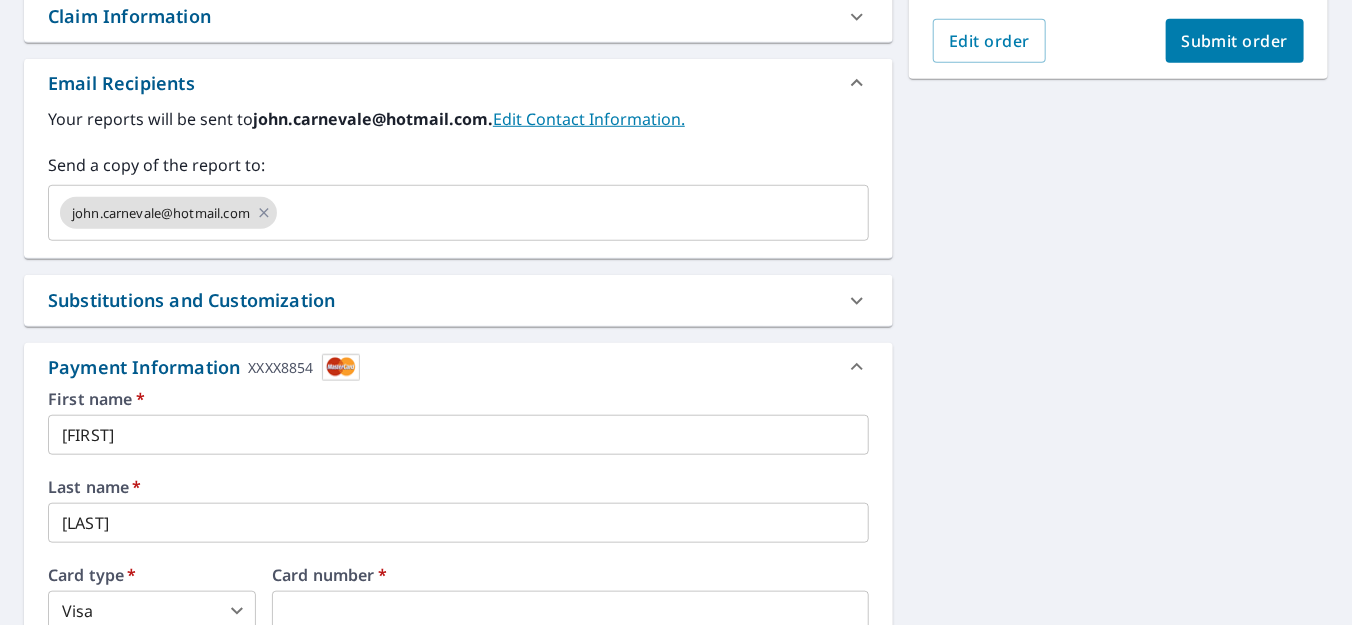 scroll, scrollTop: 517, scrollLeft: 0, axis: vertical 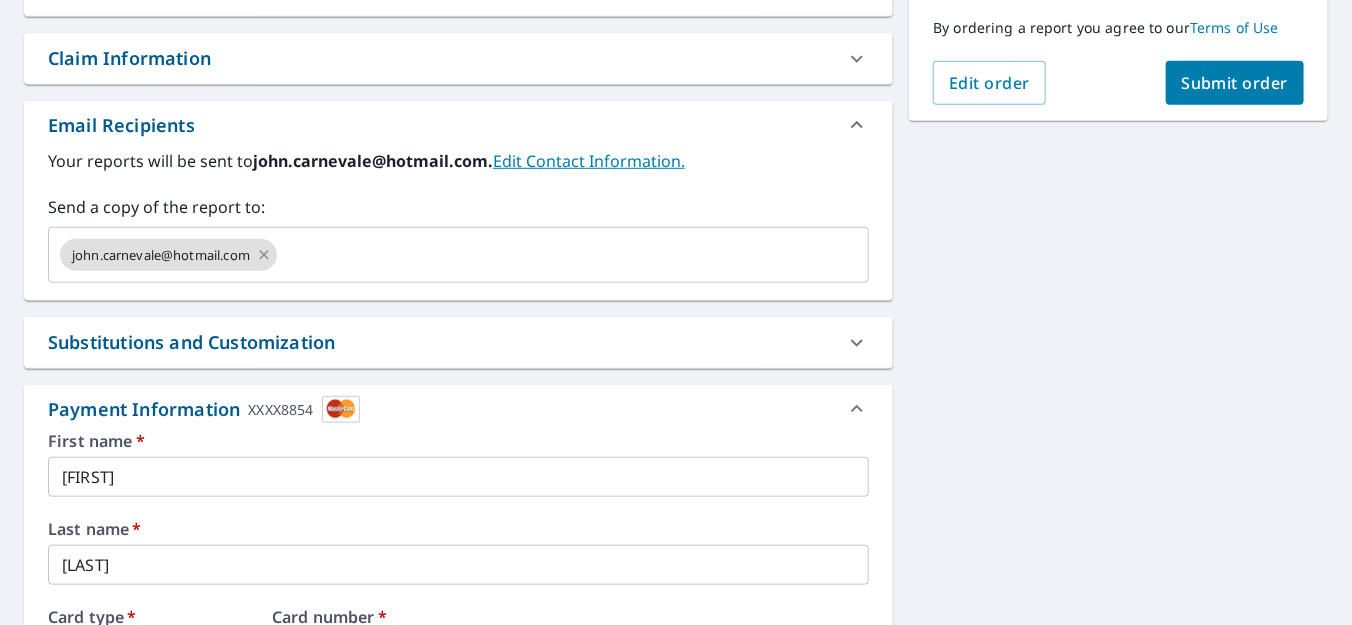 click on "Submit order" at bounding box center [1235, 83] 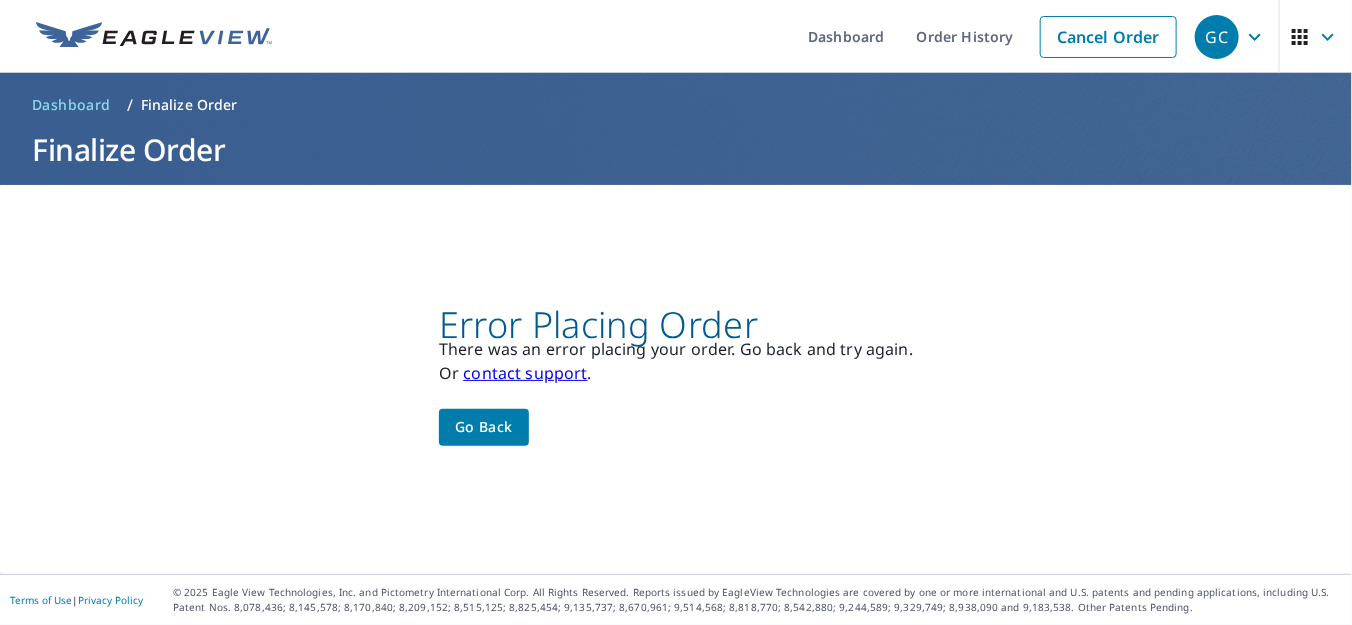 scroll, scrollTop: 0, scrollLeft: 0, axis: both 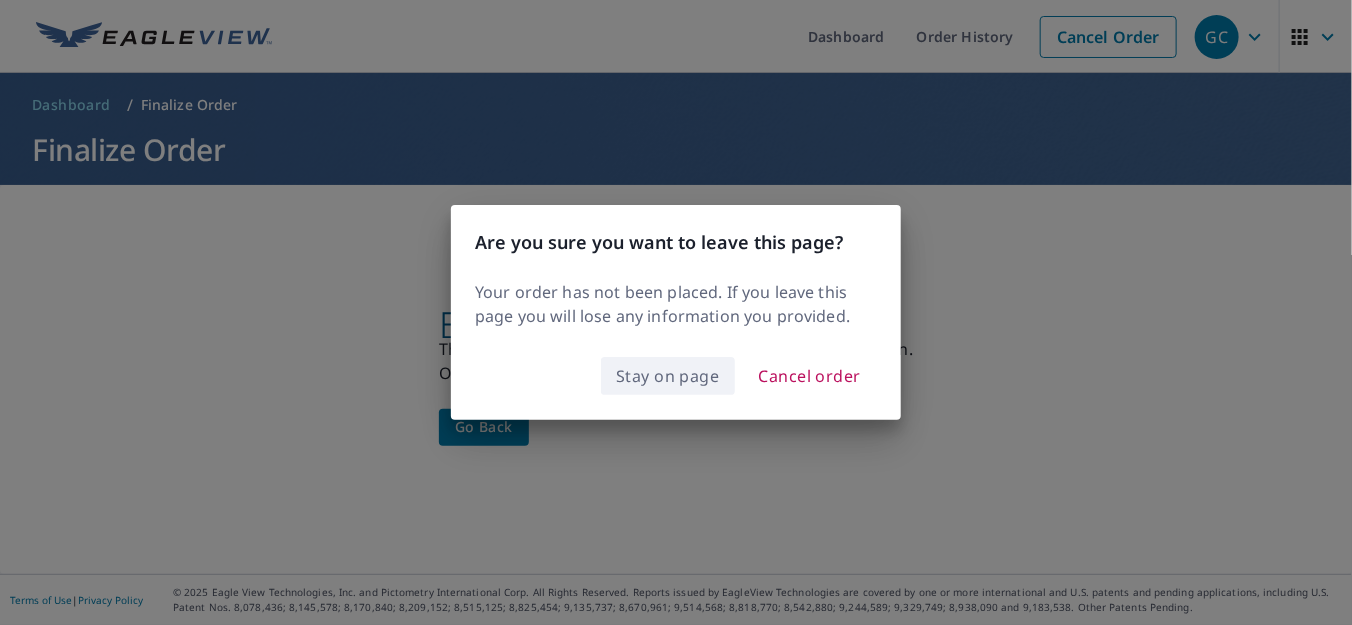 click on "Stay on page" at bounding box center (668, 376) 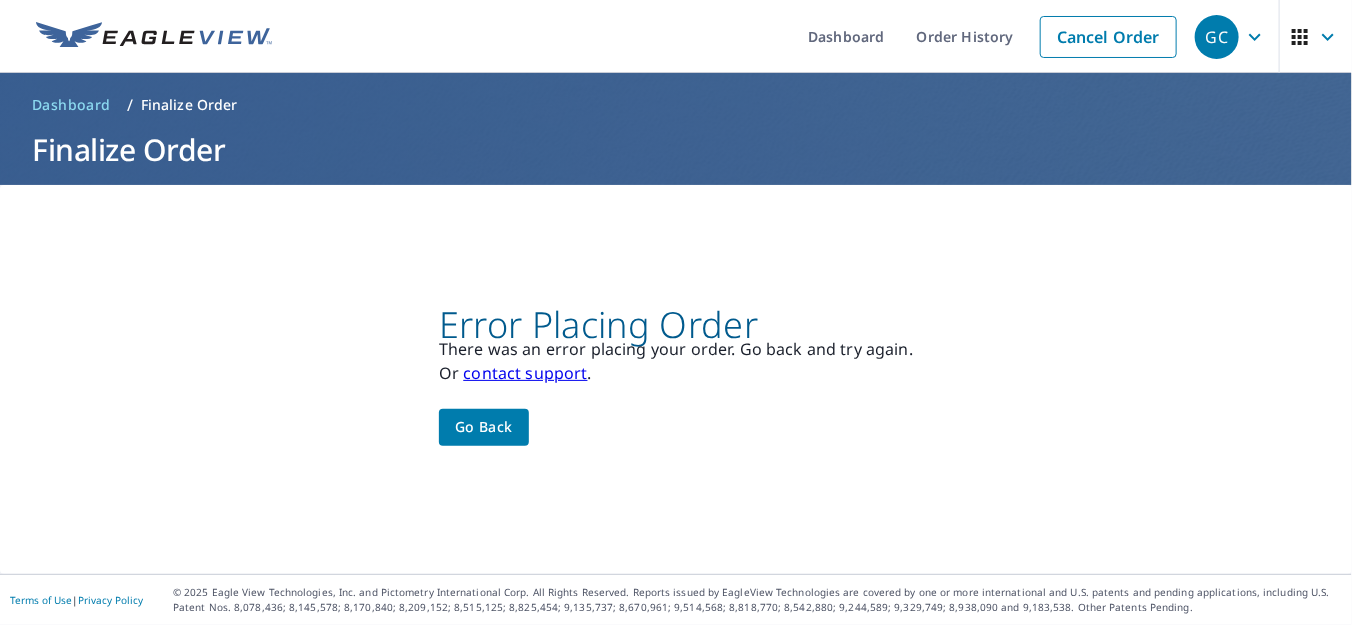 click on "Go back" at bounding box center [484, 427] 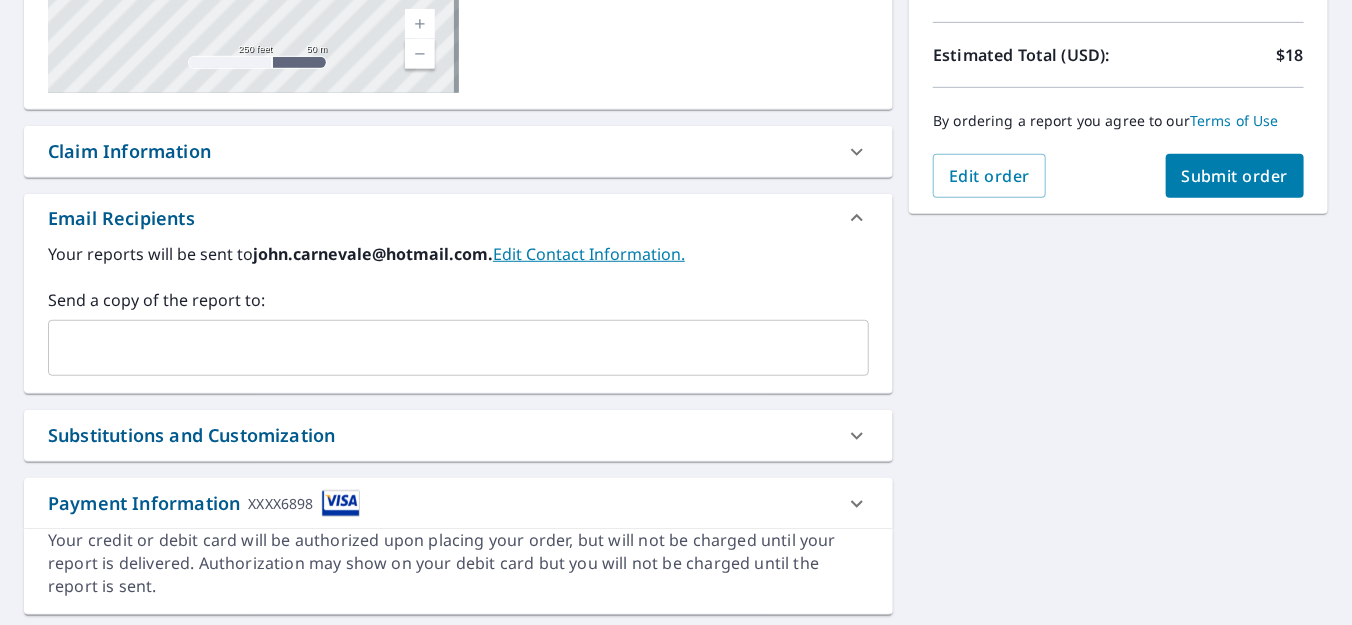 scroll, scrollTop: 477, scrollLeft: 0, axis: vertical 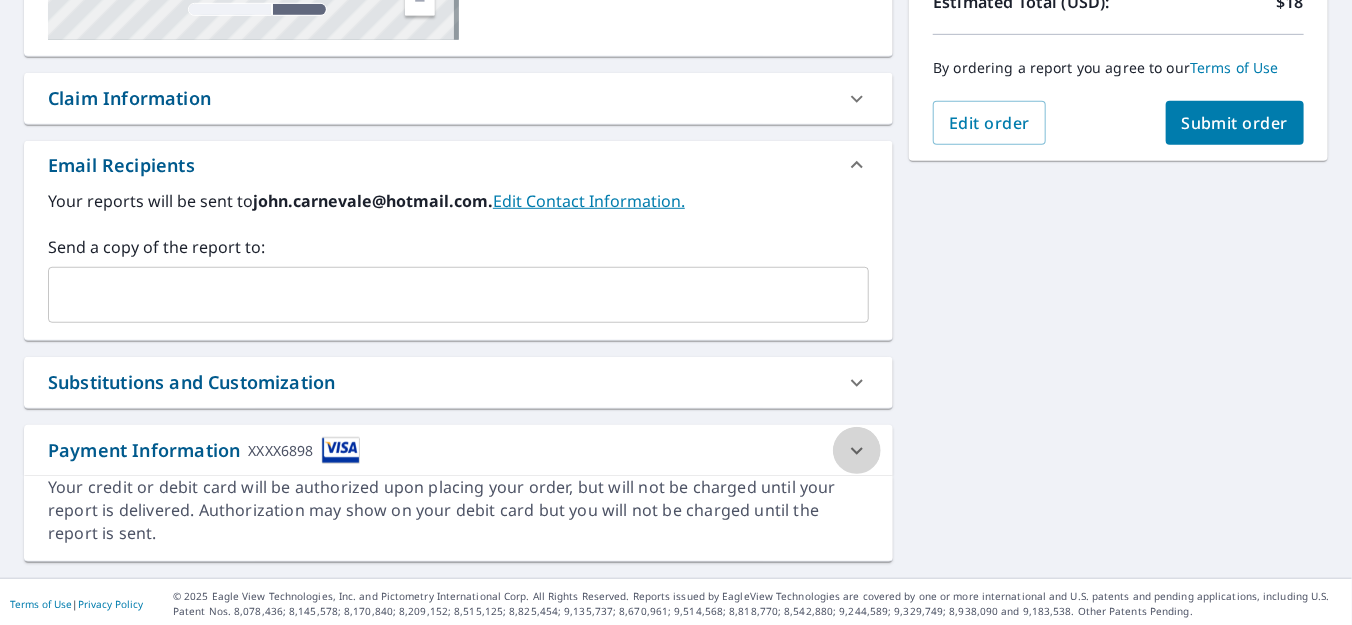 click 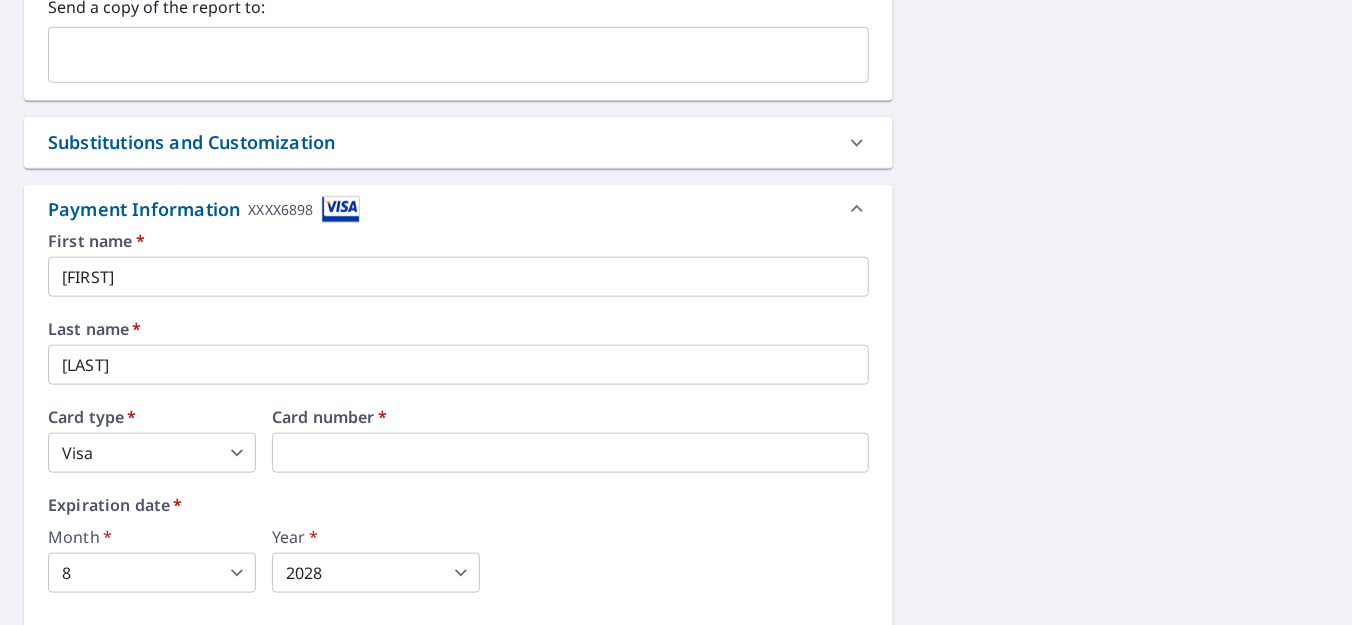 scroll, scrollTop: 777, scrollLeft: 0, axis: vertical 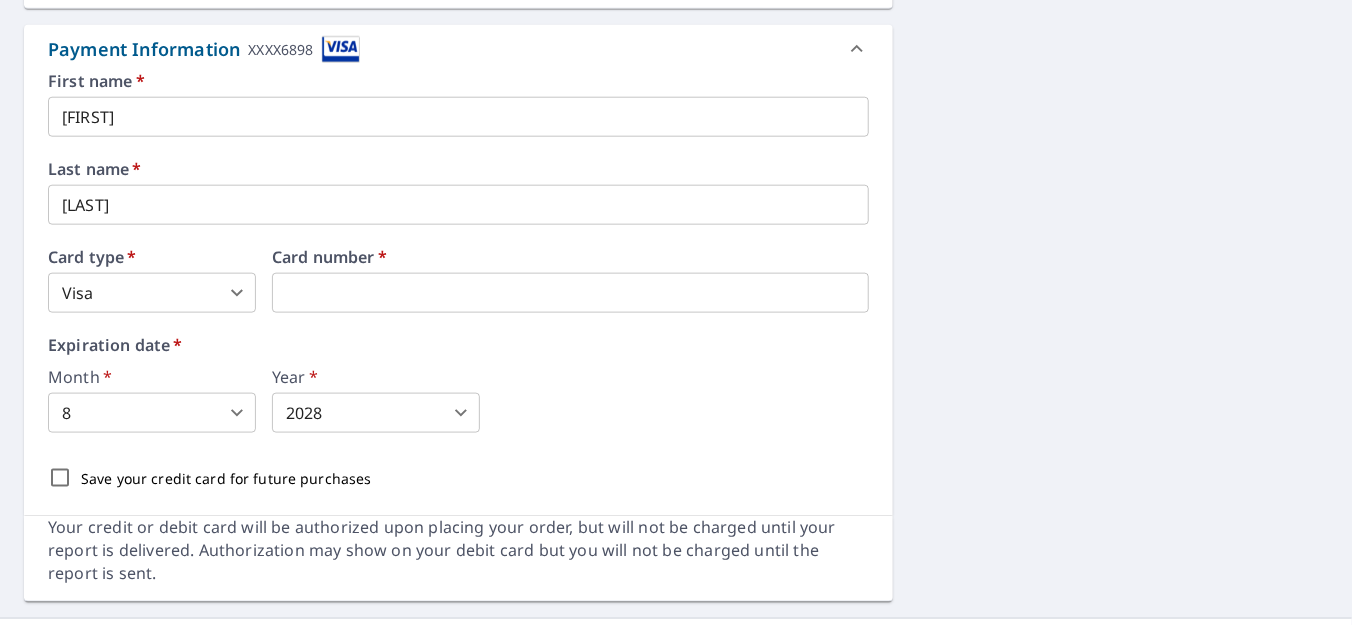 click on "GC GC
Dashboard Order History Cancel Order GC Dashboard / Finalize Order Finalize Order [NUMBER] [STREET] [CITY], [STATE] [POSTAL_CODE] Aerial Road A standard road map Aerial A detailed look from above Labels Labels 250 feet 50 m © 2025 TomTom, © Vexcel Imaging, © 2025 Microsoft Corporation,  © OpenStreetMap Terms PROPERTY TYPE Residential BUILDING ID [NUMBER] [STREET], [CITY], [STATE], [POSTAL_CODE] Changes to structures in last 4 years ( renovations, additions, etc. ) Claim Information Claim number ​ Claim information ​ PO number ​ Date of loss ​ Cat ID ​ Email Recipients Your reports will be sent to  [EMAIL].  Edit Contact Information. Send a copy of the report to: [EMAIL] ​ Substitutions and Customization Additional Report Formats (Not available for all reports) DXF RXF XML Add-ons and custom cover page Property Owner Report Include custom cover page Payment Information XXXX8854 First name   * [FIRST] ​ Last name   * [LAST] ​ Card type   * Visa 2 ​" at bounding box center (676, 312) 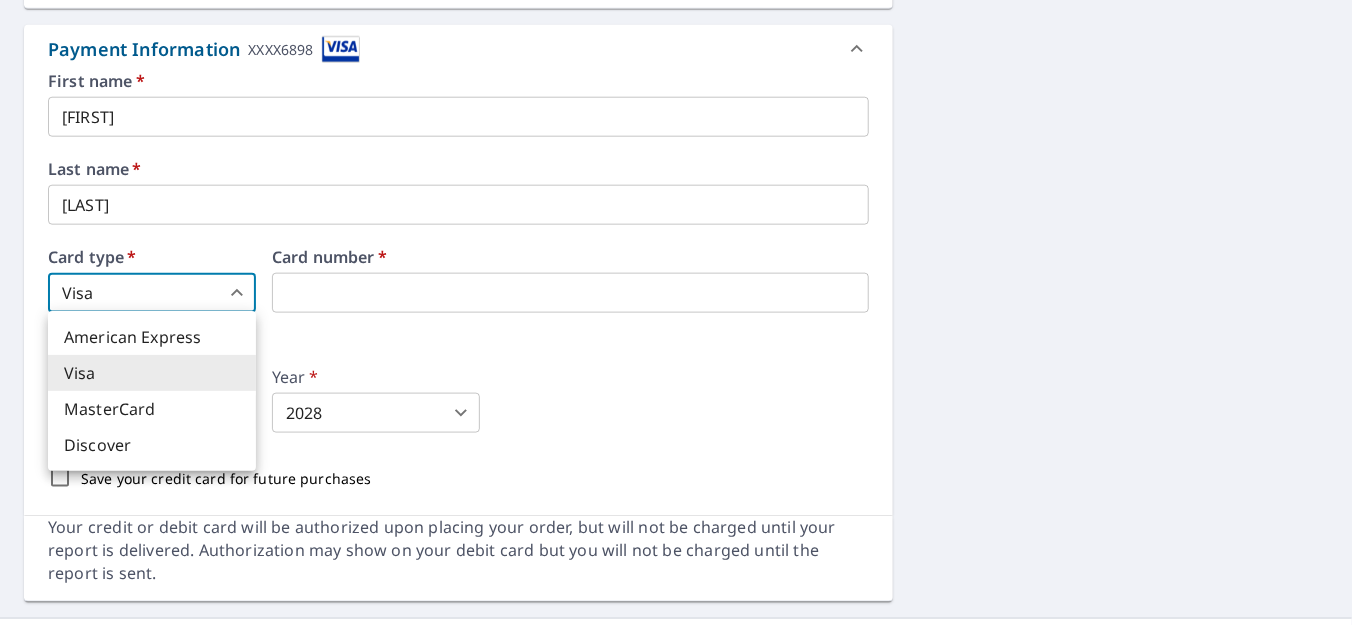 click at bounding box center (676, 312) 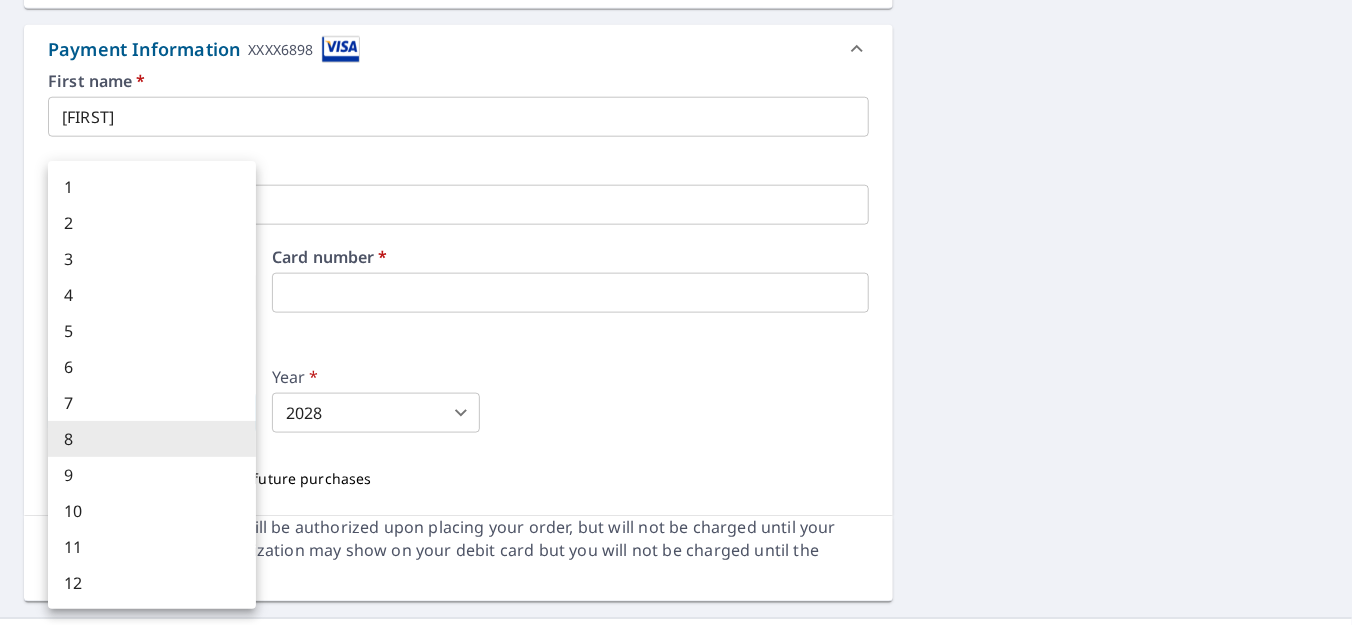 click on "GC GC
Dashboard Order History Cancel Order GC Dashboard / Finalize Order Finalize Order [NUMBER] [STREET] [CITY], [STATE] [POSTAL_CODE] Aerial Road A standard road map Aerial A detailed look from above Labels Labels 250 feet 50 m © 2025 TomTom, © Vexcel Imaging, © 2025 Microsoft Corporation,  © OpenStreetMap Terms PROPERTY TYPE Residential BUILDING ID [NUMBER] [STREET], [CITY], [STATE], [POSTAL_CODE] Changes to structures in last 4 years ( renovations, additions, etc. ) Claim Information Claim number ​ Claim information ​ PO number ​ Date of loss ​ Cat ID ​ Email Recipients Your reports will be sent to  [EMAIL].  Edit Contact Information. Send a copy of the report to: [EMAIL] ​ Substitutions and Customization Additional Report Formats (Not available for all reports) DXF RXF XML Add-ons and custom cover page Property Owner Report Include custom cover page Payment Information XXXX8854 First name   * [FIRST] ​ Last name   * [LAST] ​ Card type   * Visa 2 ​" at bounding box center (676, 312) 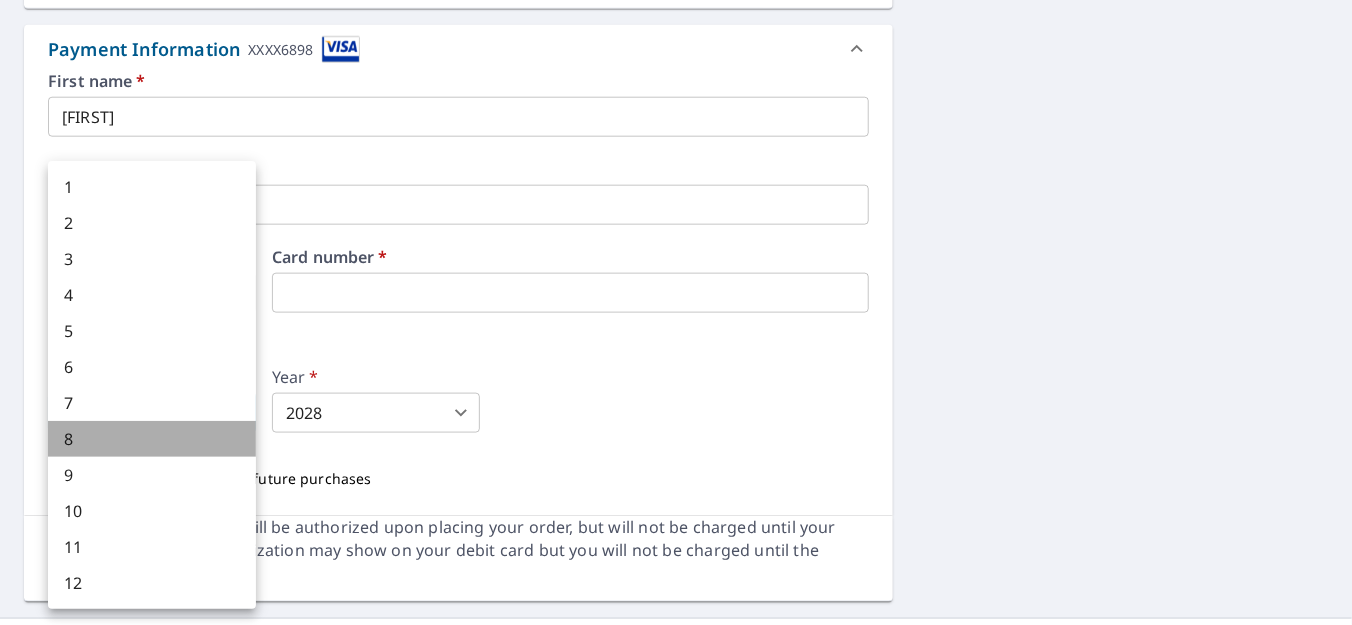 click on "8" at bounding box center (152, 439) 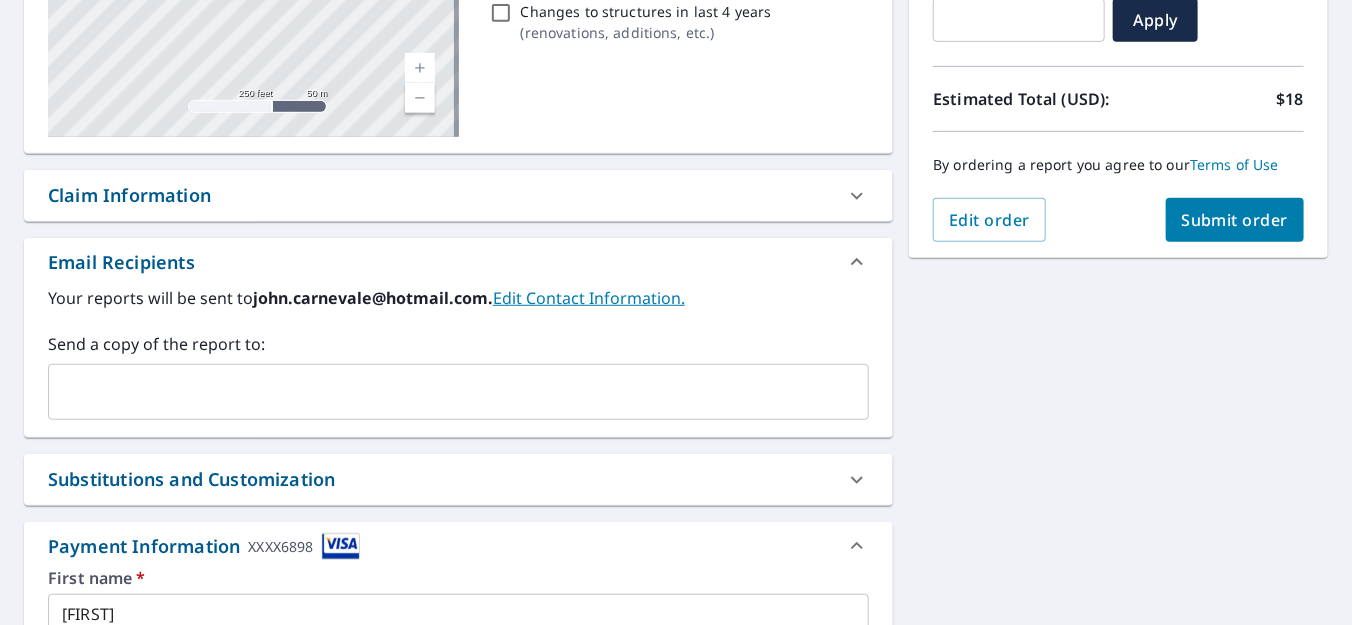 scroll, scrollTop: 217, scrollLeft: 0, axis: vertical 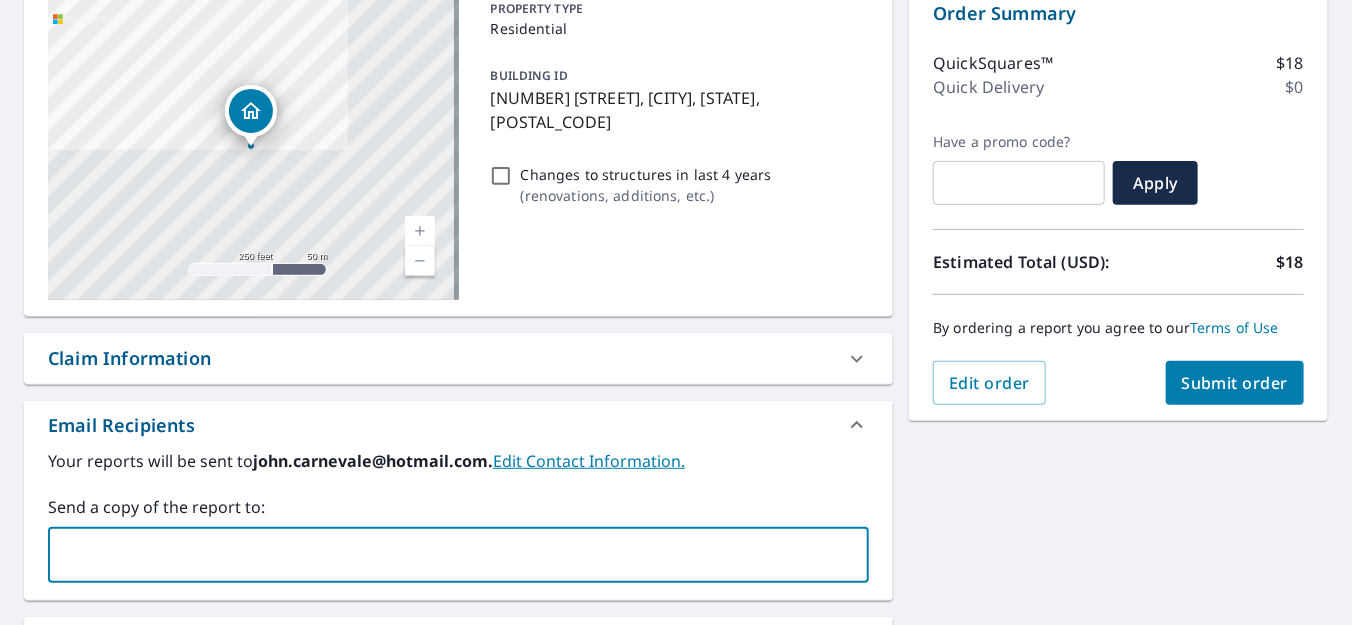 click at bounding box center (443, 555) 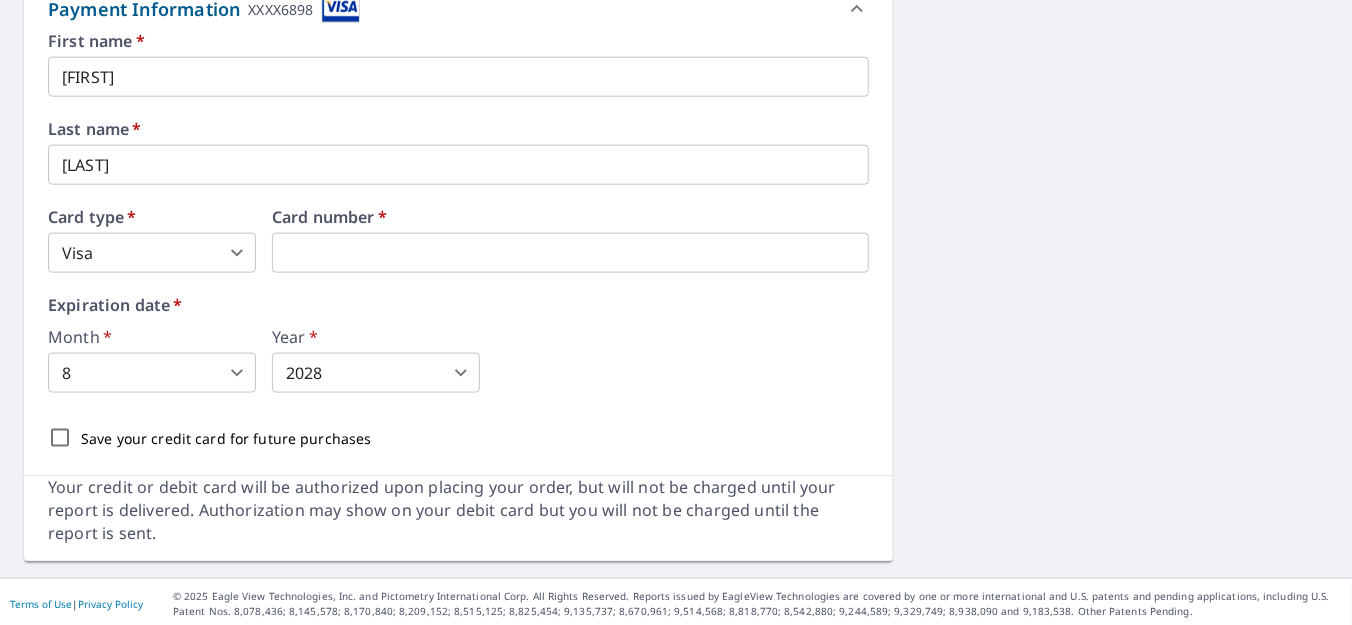 scroll, scrollTop: 417, scrollLeft: 0, axis: vertical 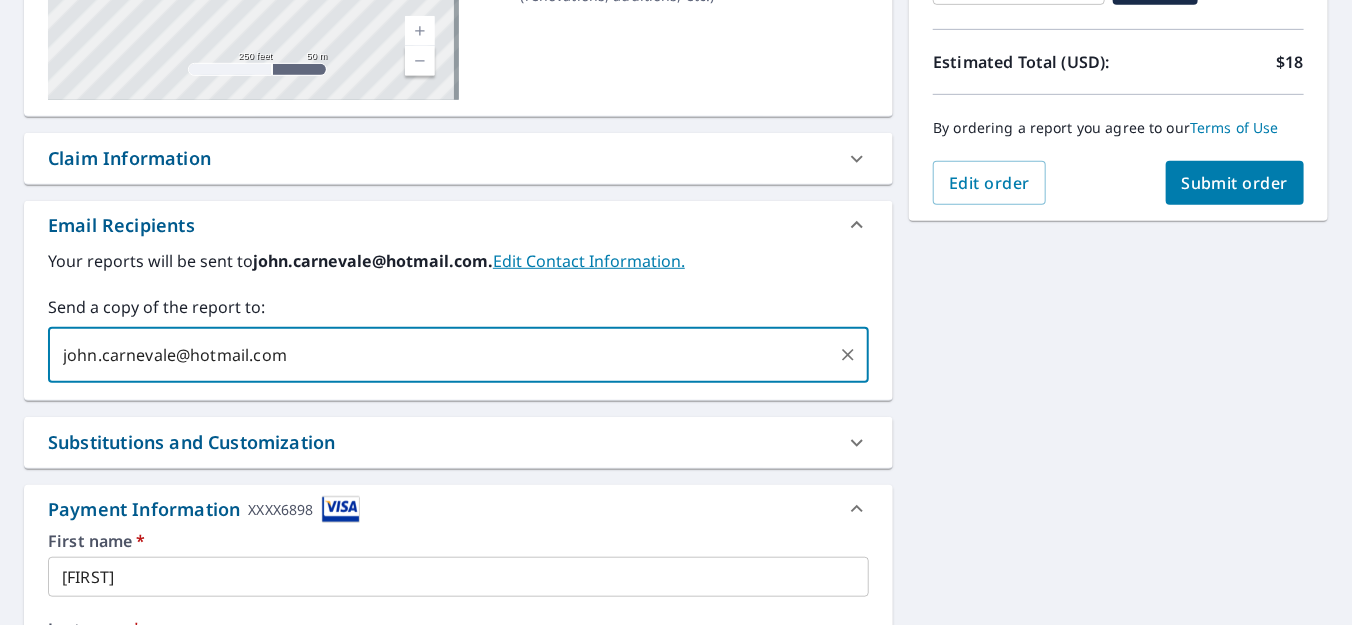 type 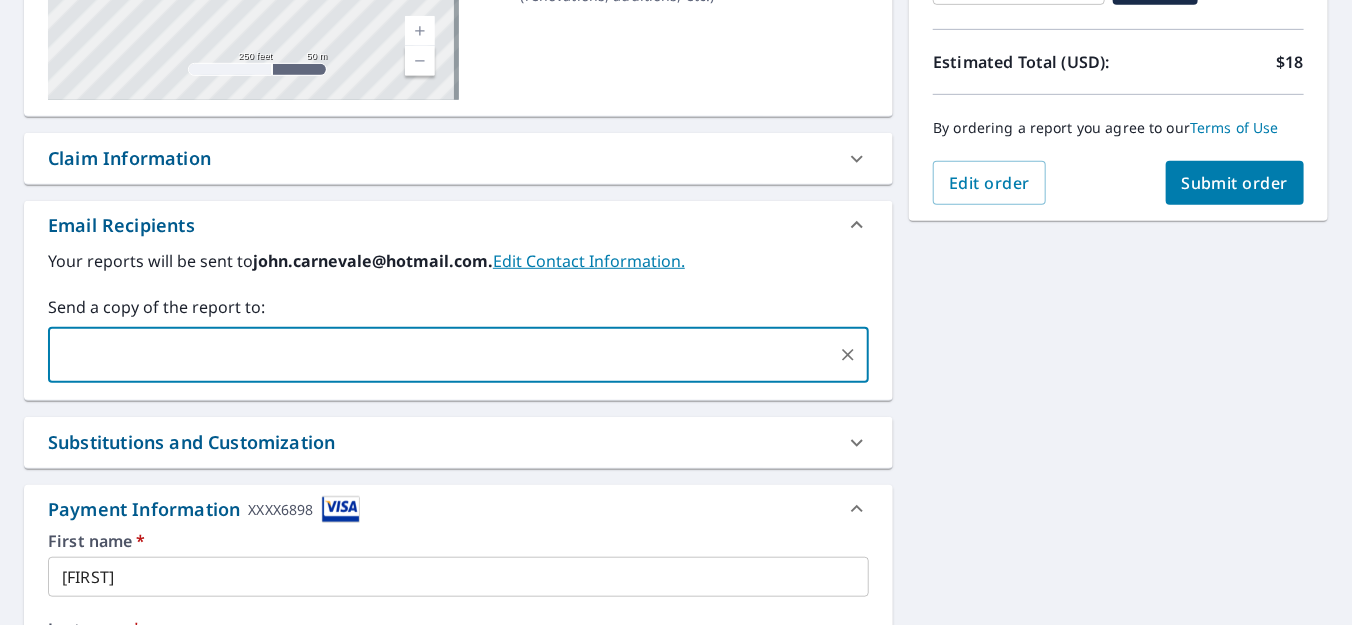 click on "Submit order" at bounding box center (1235, 183) 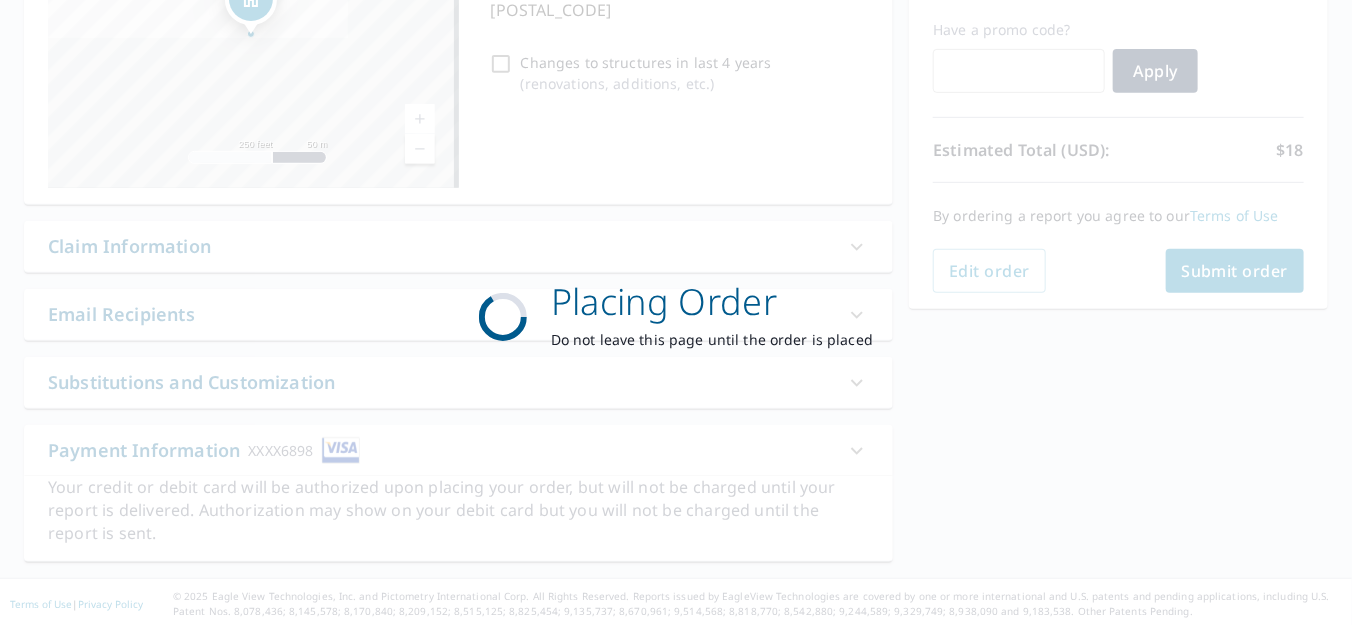 scroll, scrollTop: 329, scrollLeft: 0, axis: vertical 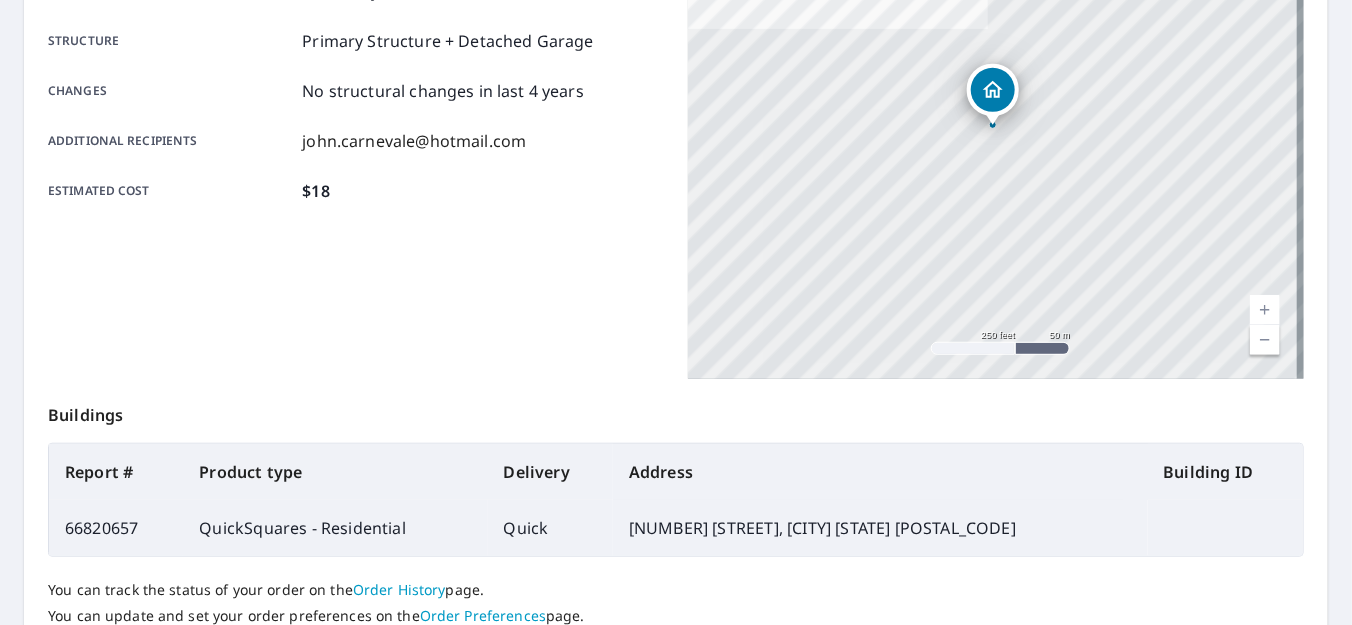 click on "Product type" at bounding box center (335, 472) 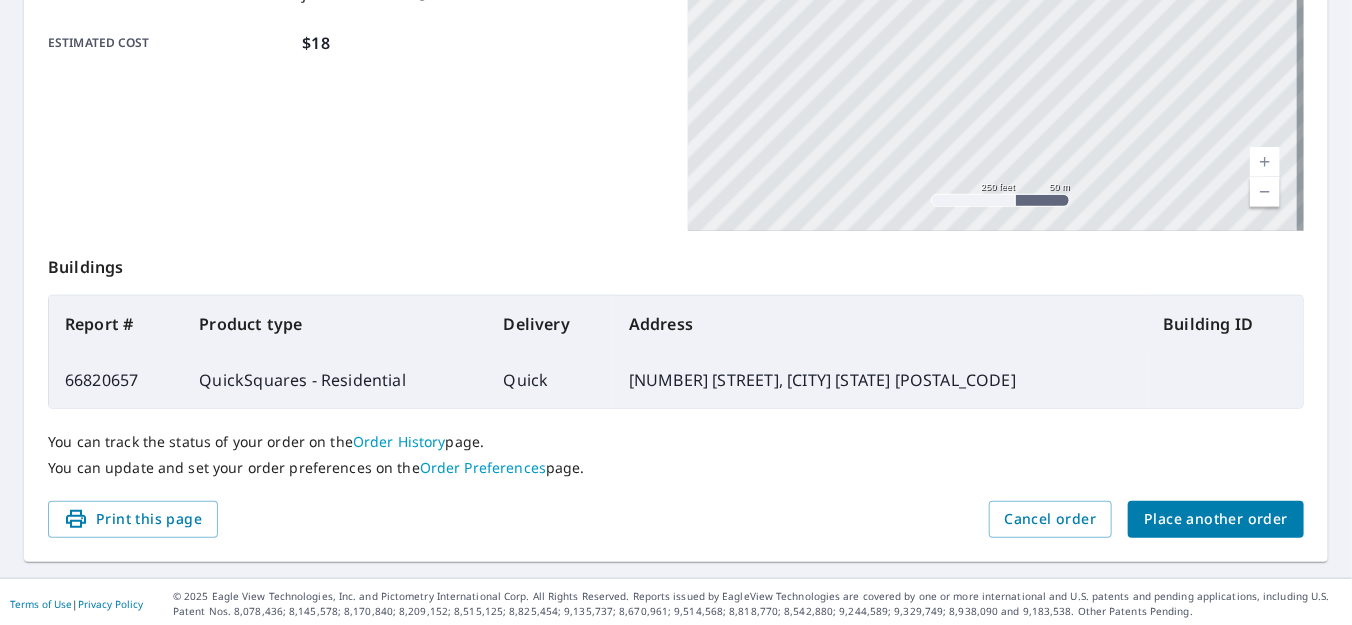 scroll, scrollTop: 549, scrollLeft: 0, axis: vertical 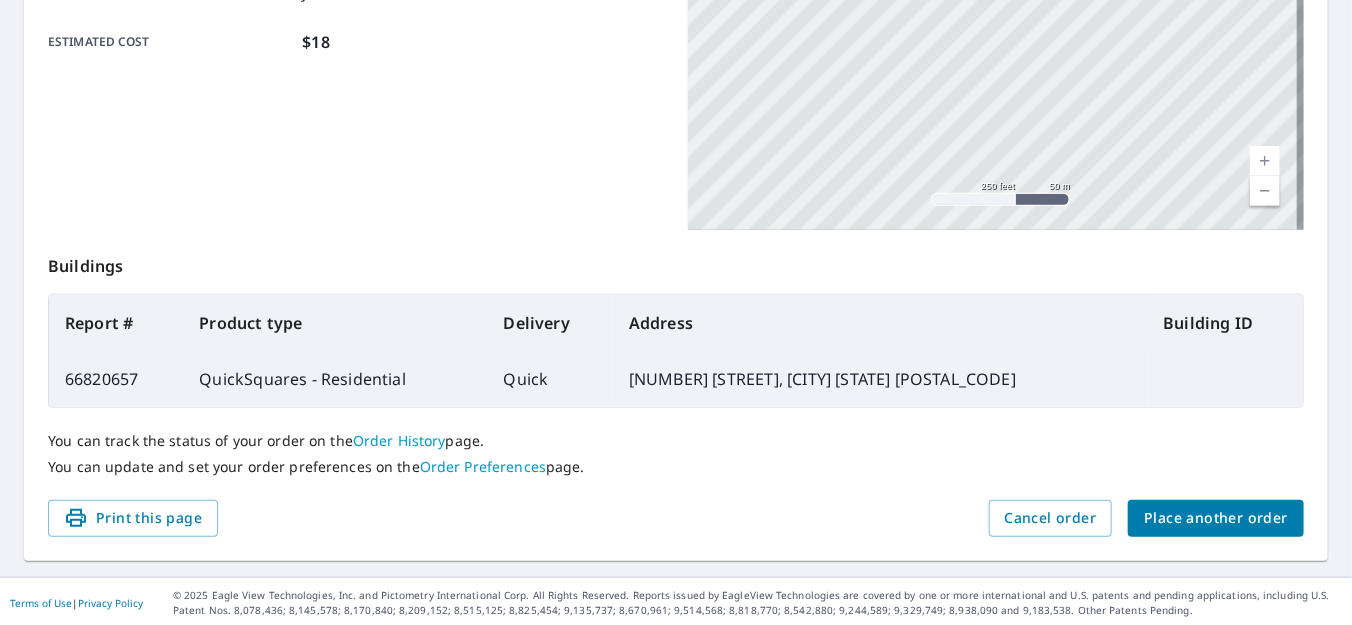 click on "Order History" at bounding box center [399, 440] 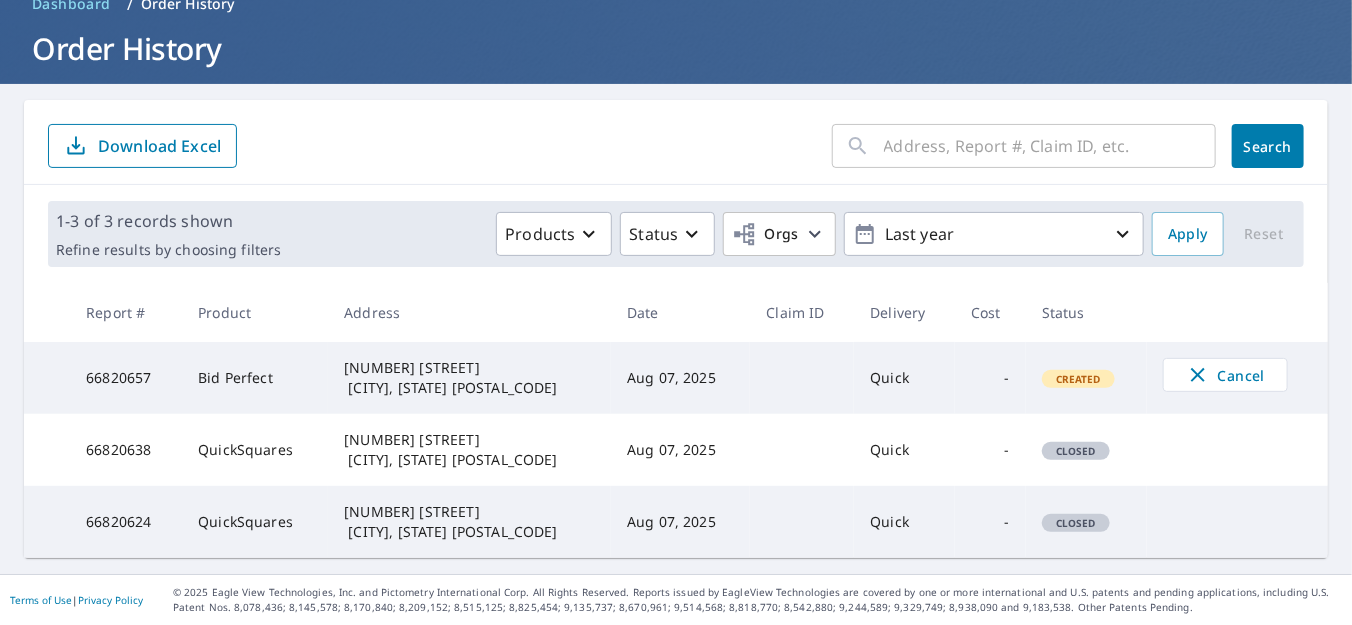 scroll, scrollTop: 99, scrollLeft: 0, axis: vertical 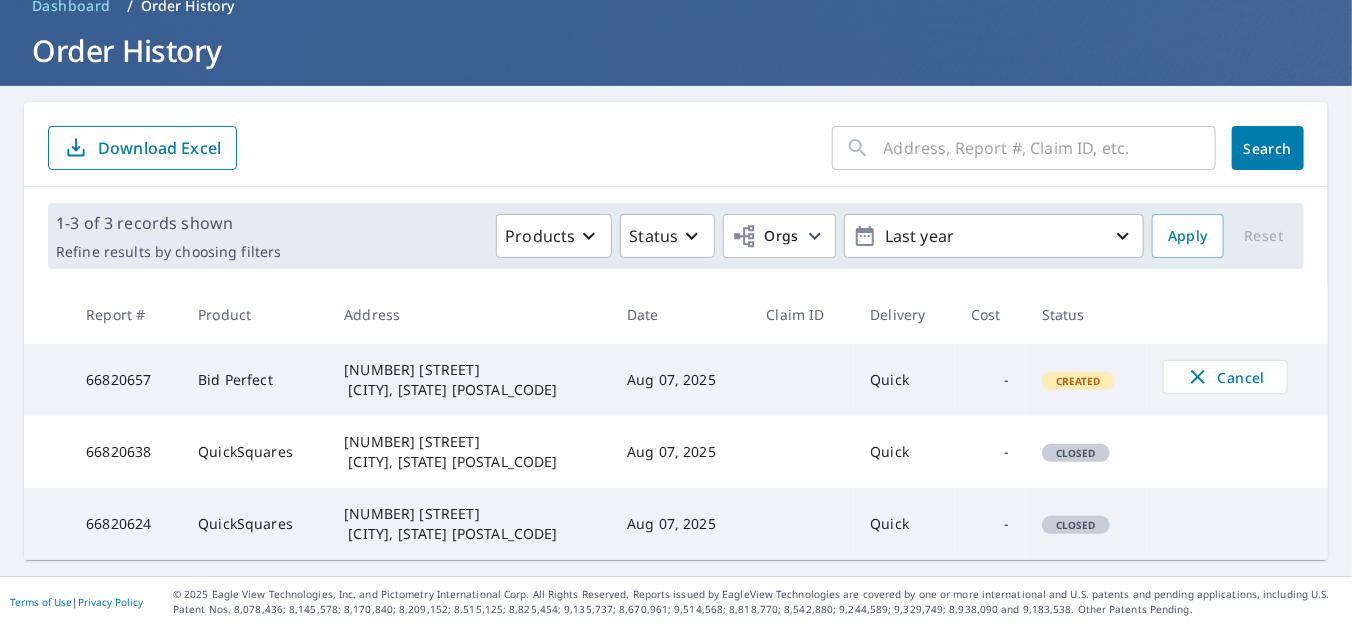 click on "Bid Perfect" at bounding box center (255, 380) 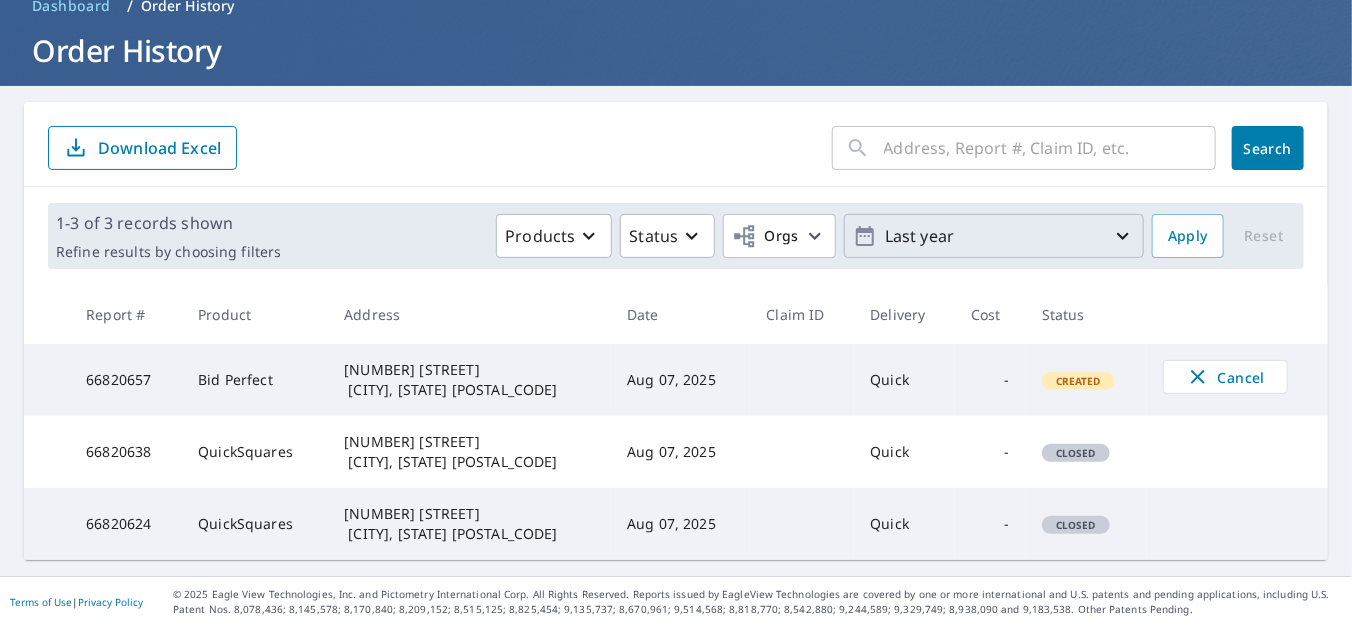 click on "Last year" at bounding box center (994, 236) 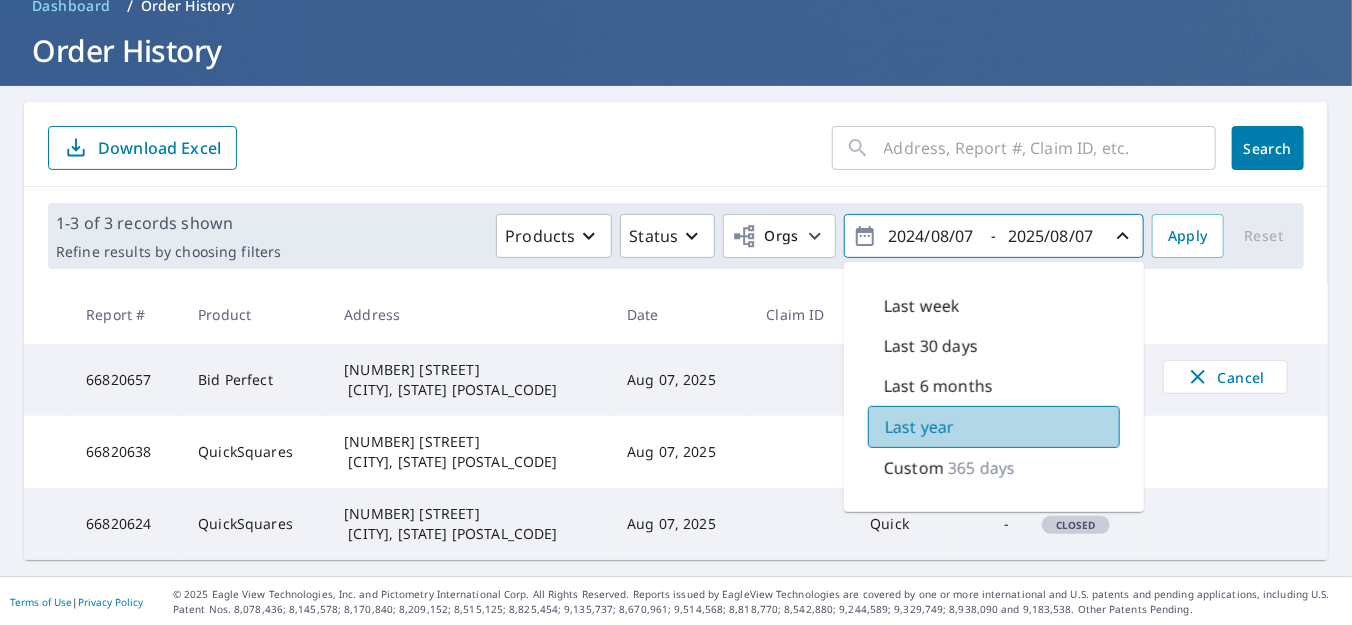 click on "Last year" at bounding box center (919, 427) 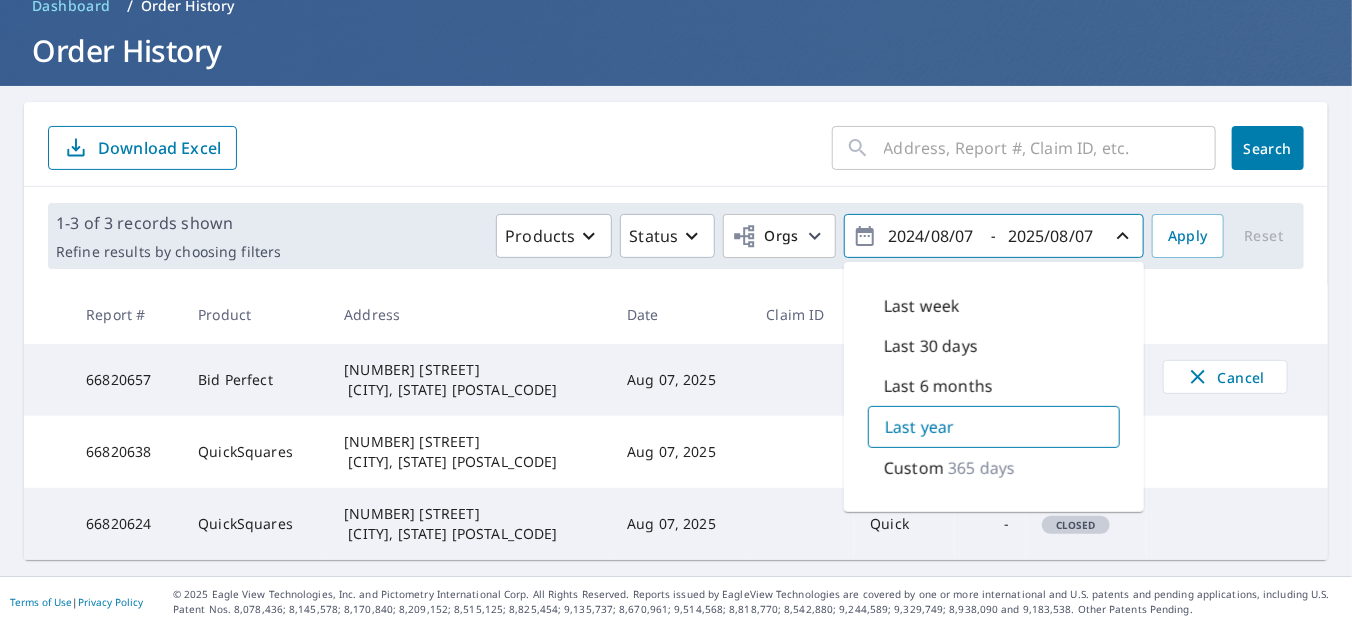 click on "​ Search Download Excel 1-3 of 3 records shown Refine results by choosing filters Products Status Orgs 2024/08/07 - 2025/08/07 Last week Last 30 days Last 6 months Last year Custom 365 days Apply Reset Report # Product Address Date Claim ID Delivery Cost Status 66820657 Bid Perfect [NUMBER] [STREET]
[CITY], [STATE] [POSTAL_CODE] Aug 07, 2025 Quick - Created Cancel 66820638 QuickSquares [NUMBER] [STREET]
[CITY], [STATE] [POSTAL_CODE] Aug 07, 2025 Quick - Closed 66820624 QuickSquares [NUMBER] [STREET]
[CITY], [STATE] [POSTAL_CODE] Aug 07, 2025 Quick - Closed" at bounding box center (676, 331) 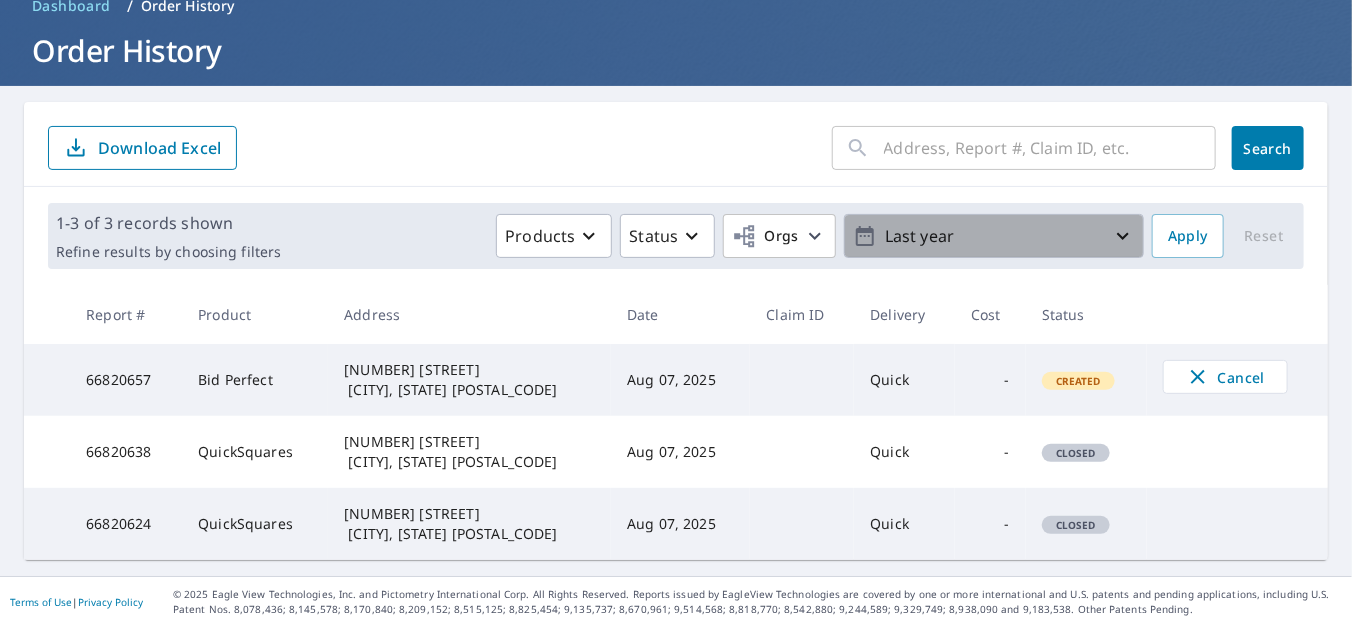 click on "Last year" at bounding box center [994, 236] 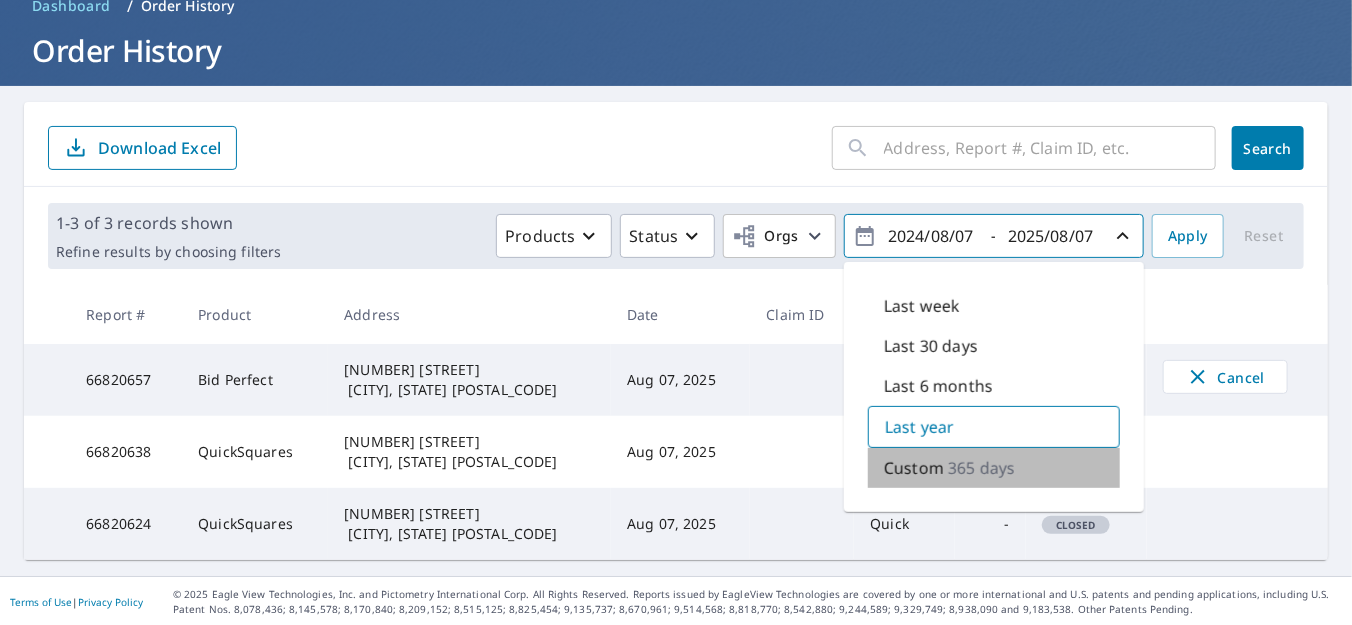 click on "365 days" at bounding box center [981, 468] 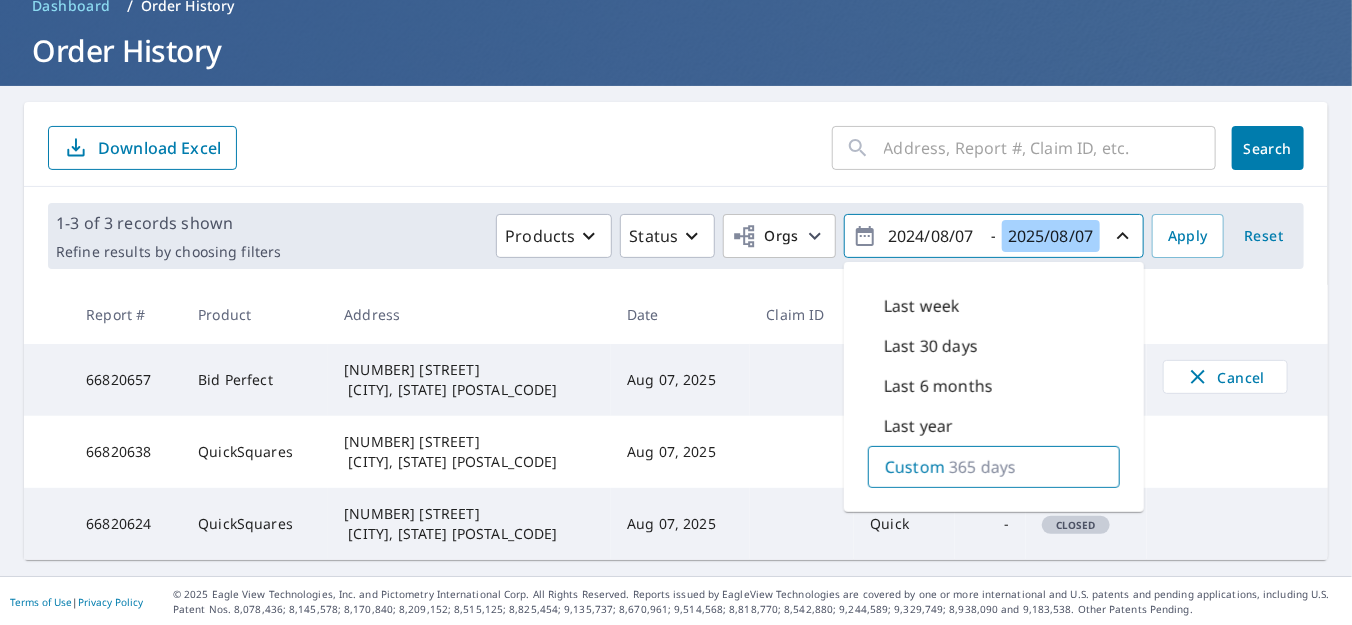 click on "2025/08/07" at bounding box center [1051, 236] 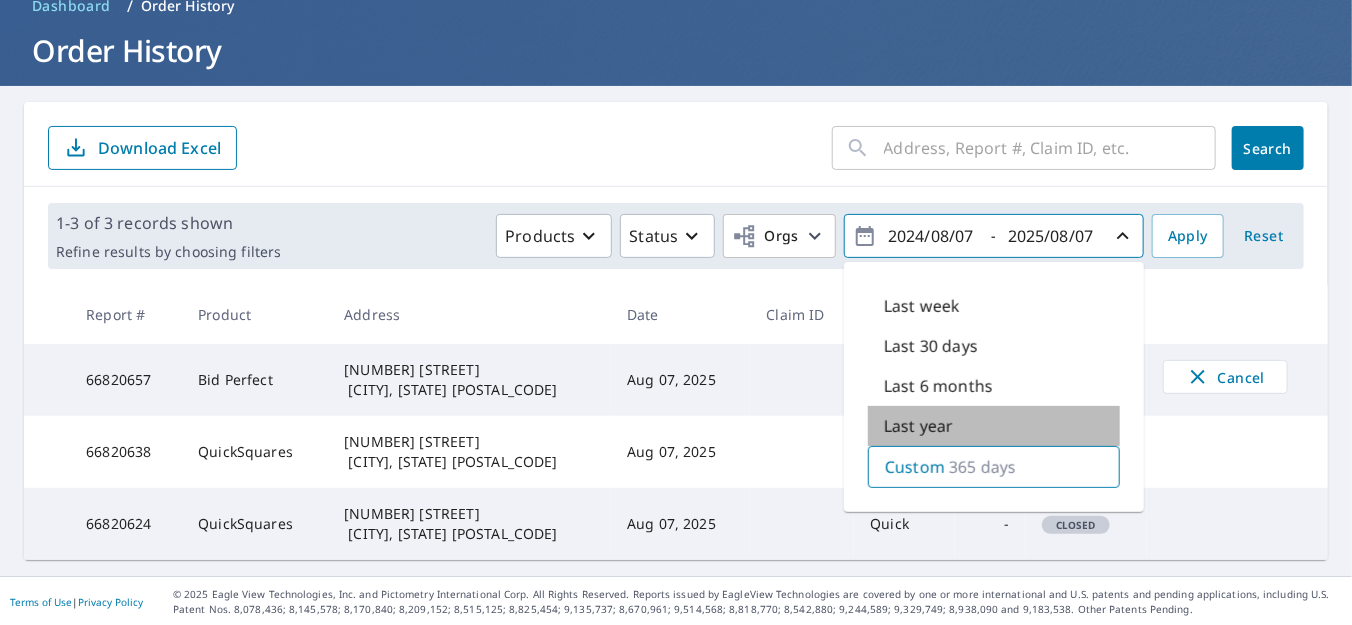 click on "Last year" at bounding box center (994, 426) 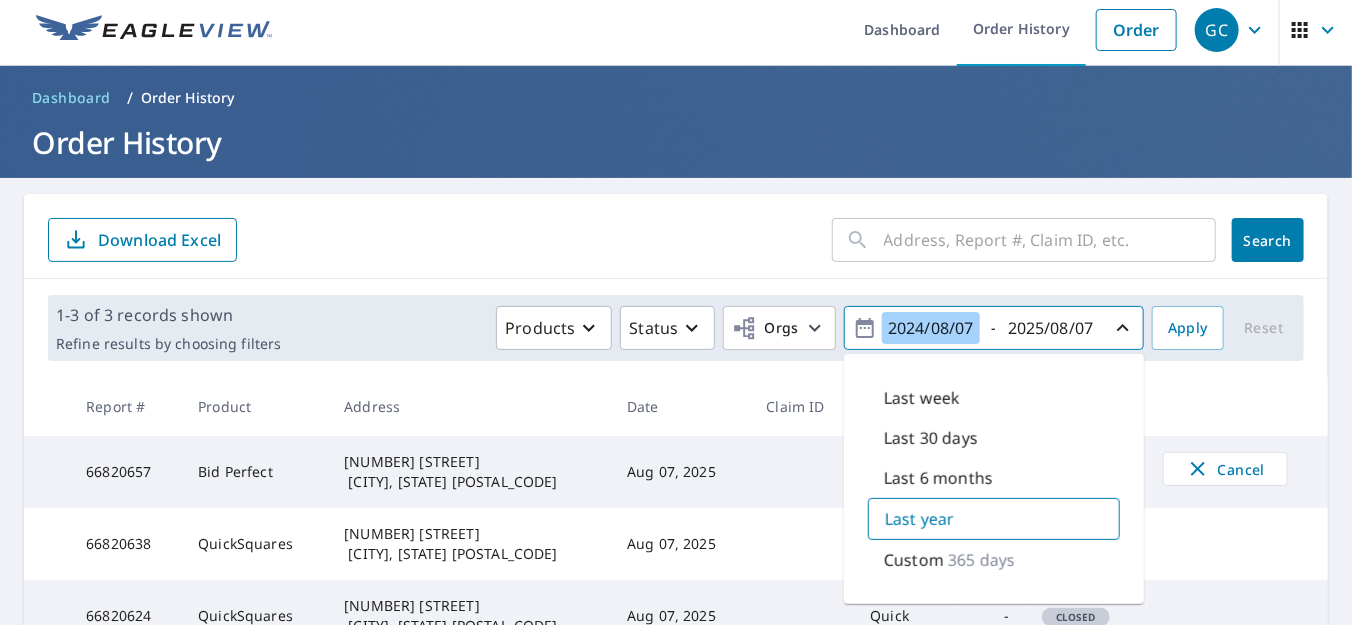 scroll, scrollTop: 0, scrollLeft: 0, axis: both 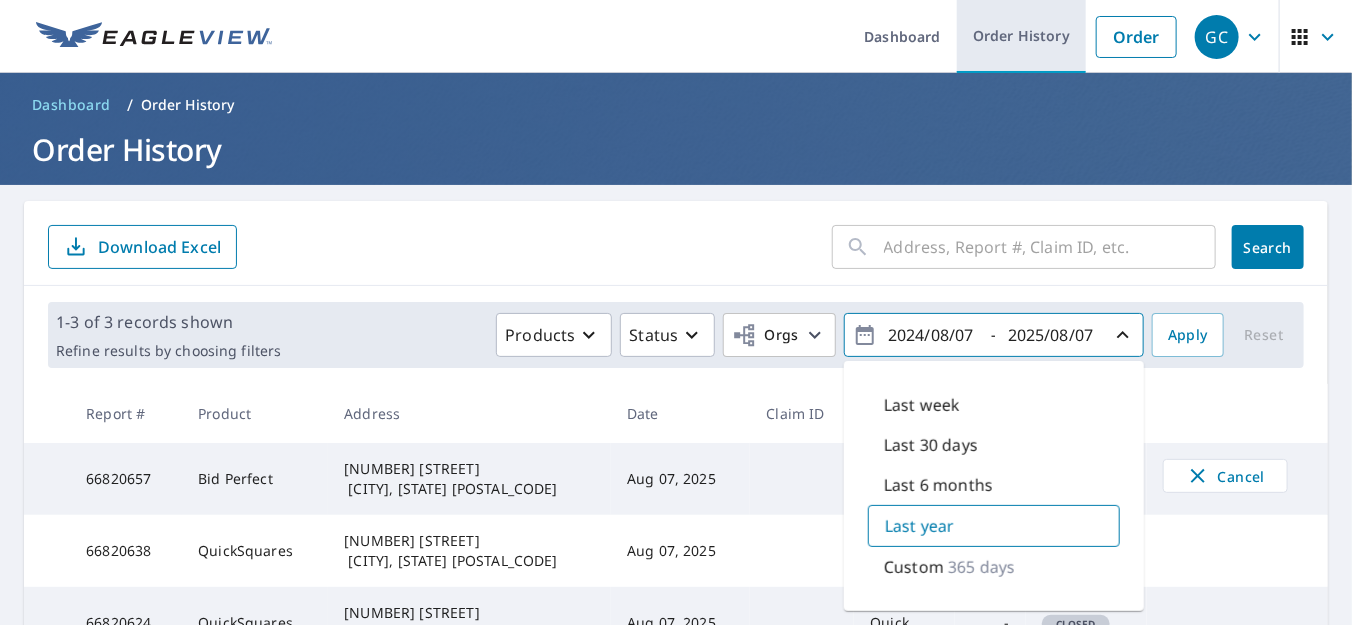 click on "Order History" at bounding box center (1021, 36) 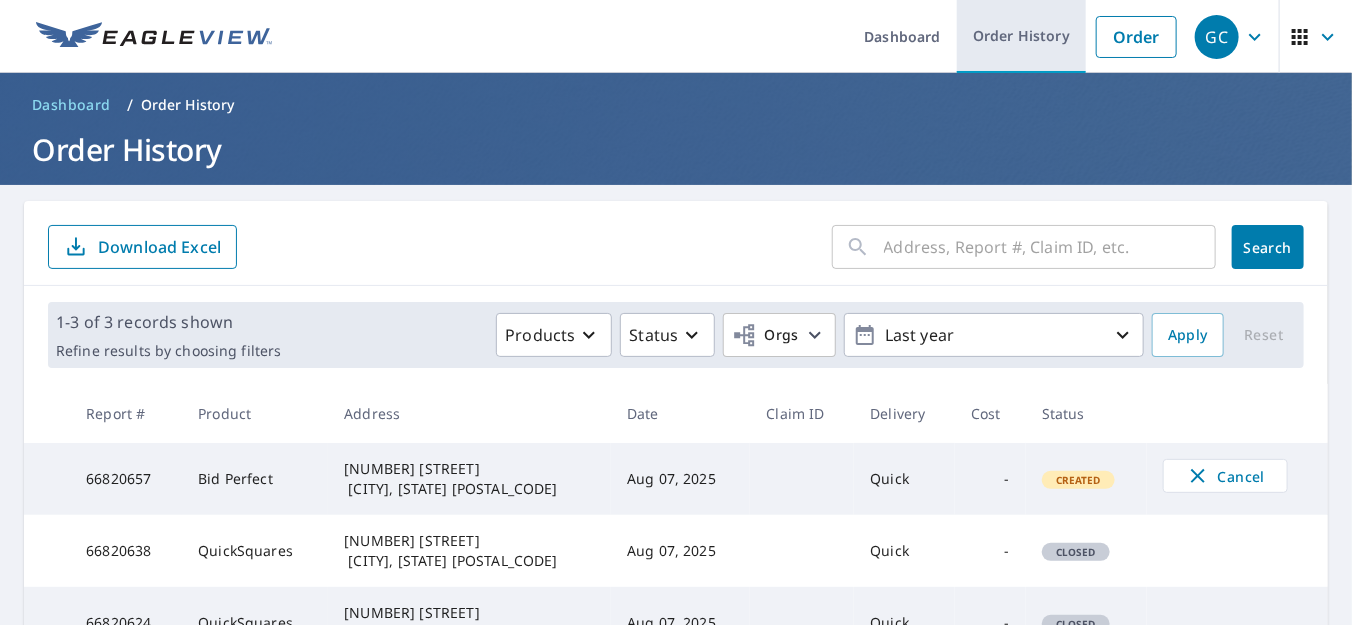 click on "Order History" at bounding box center [1021, 36] 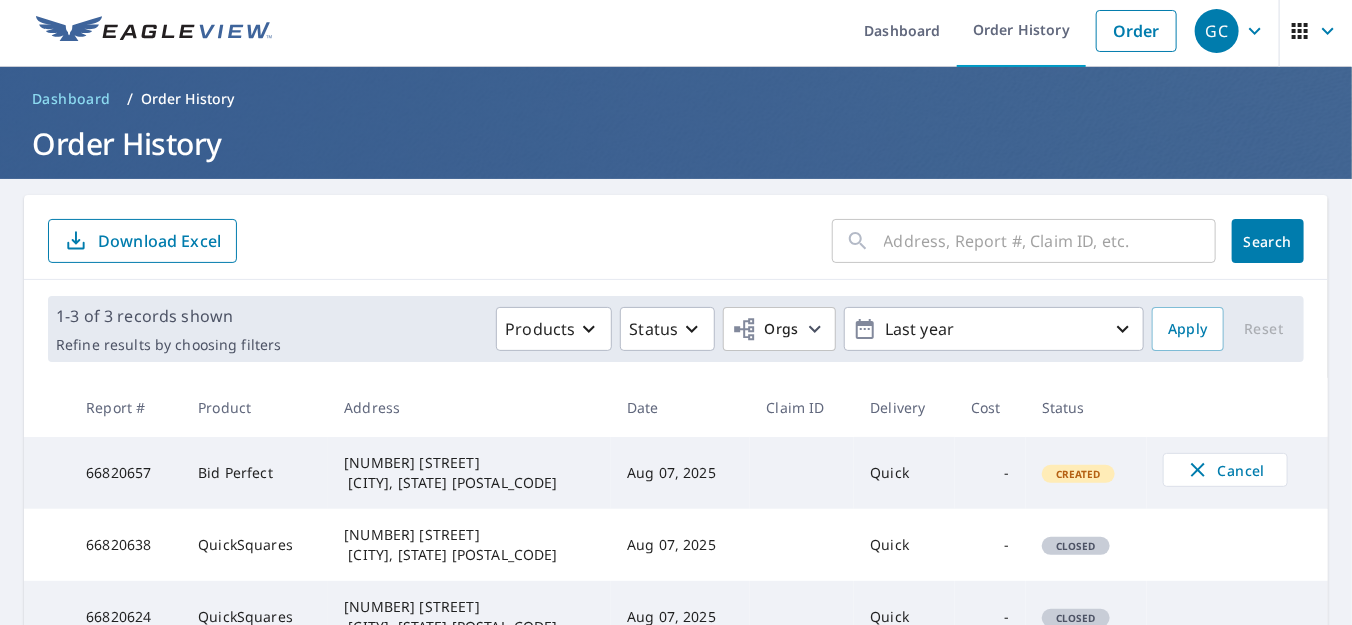 scroll, scrollTop: 0, scrollLeft: 0, axis: both 